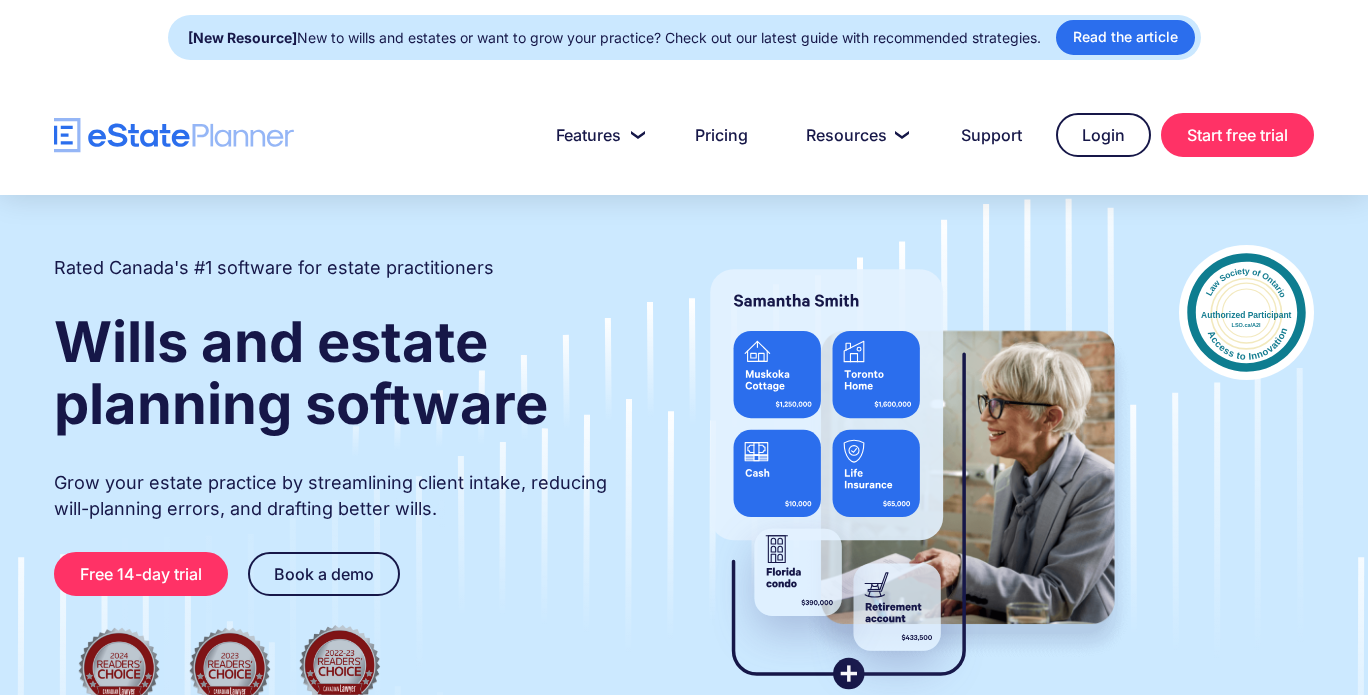 scroll, scrollTop: 0, scrollLeft: 0, axis: both 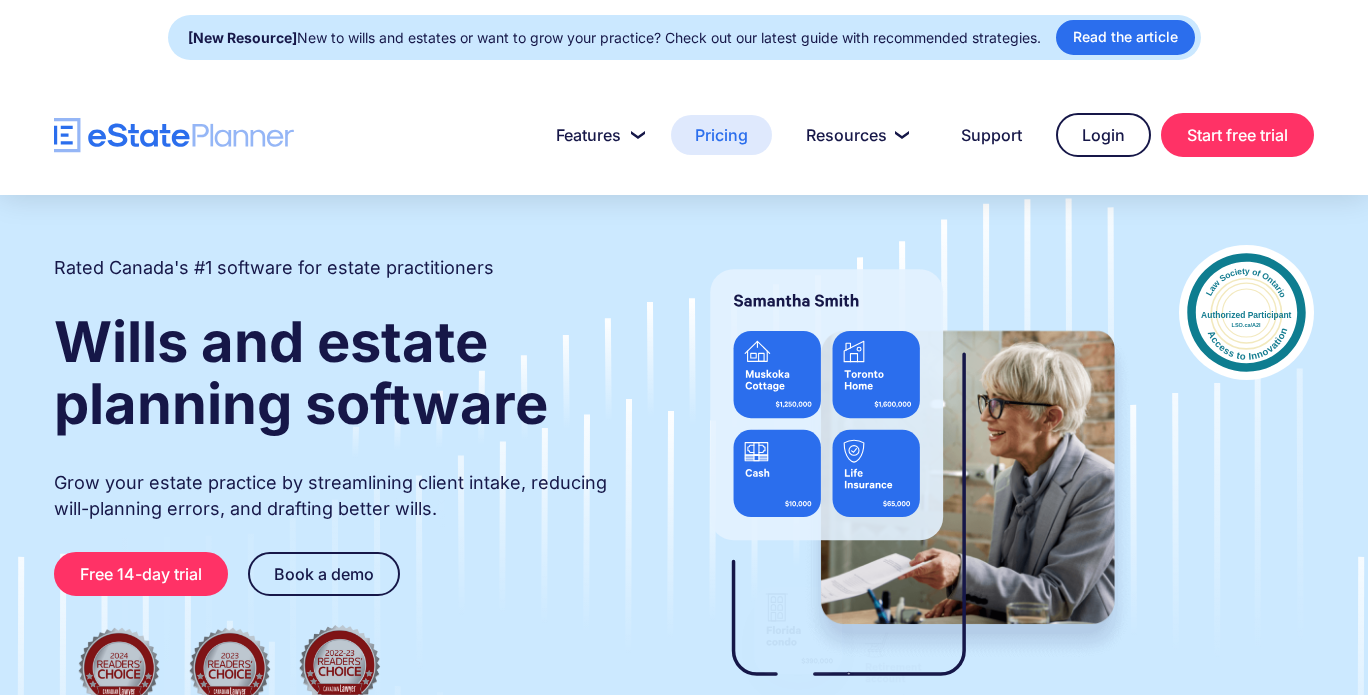 click on "Pricing" at bounding box center (721, 135) 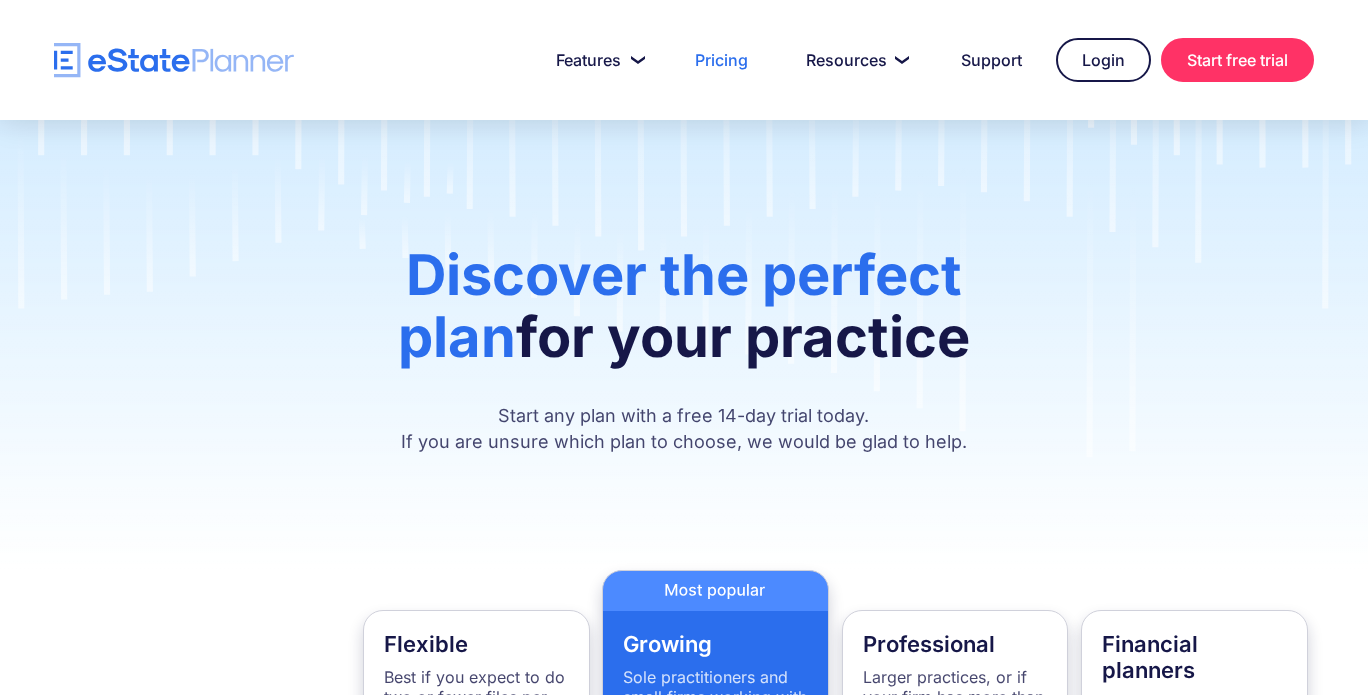 scroll, scrollTop: 0, scrollLeft: 0, axis: both 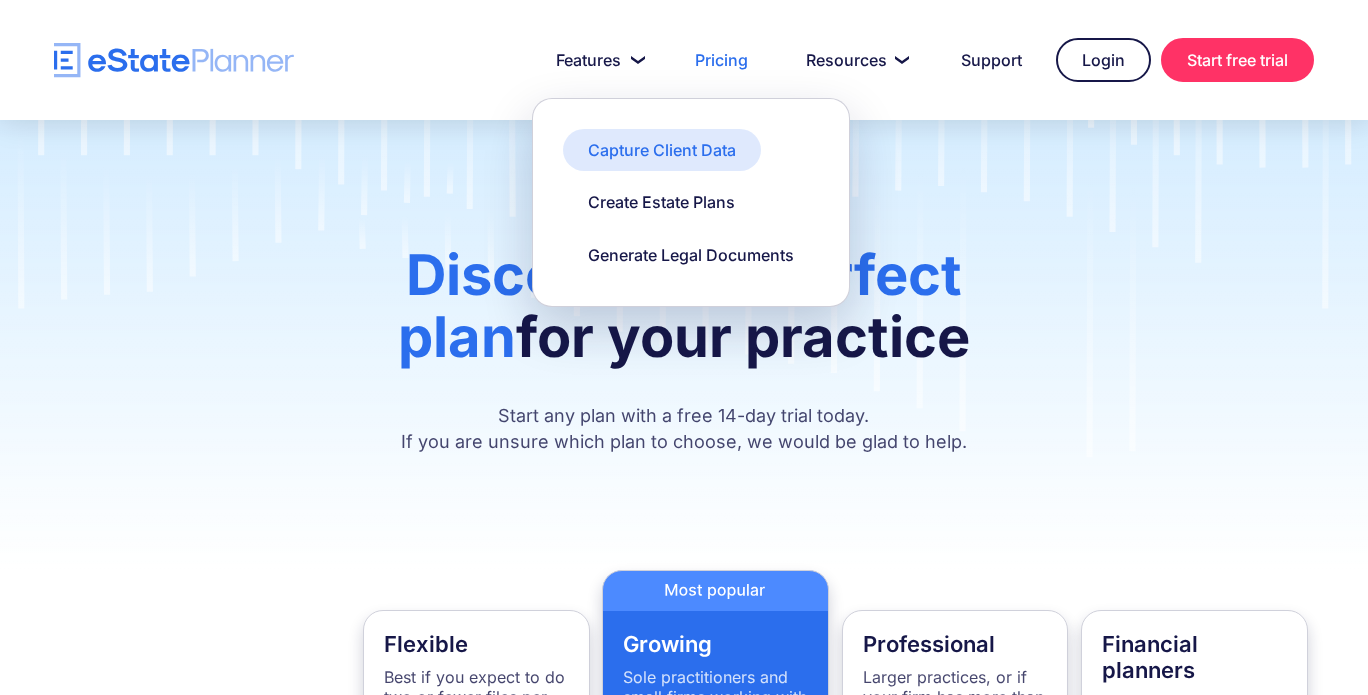 click on "Capture Client Data" at bounding box center [662, 150] 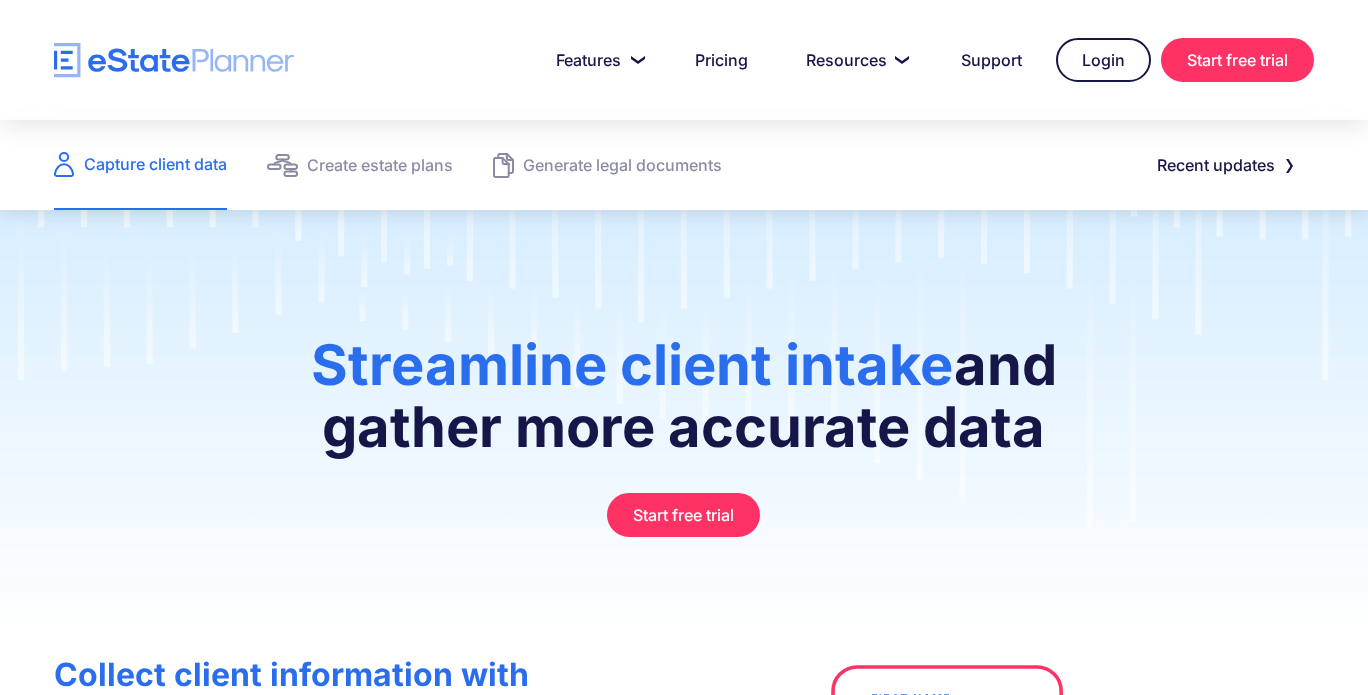 scroll, scrollTop: 0, scrollLeft: 0, axis: both 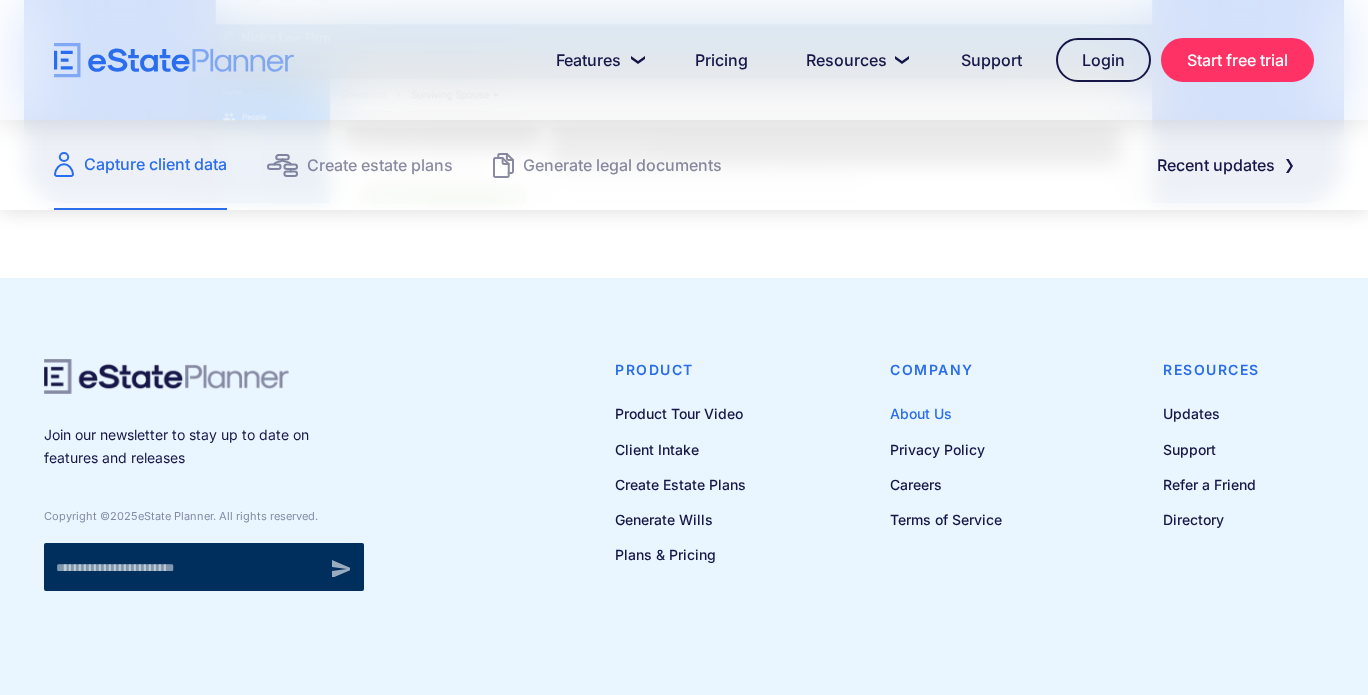 click on "About Us" at bounding box center [946, 413] 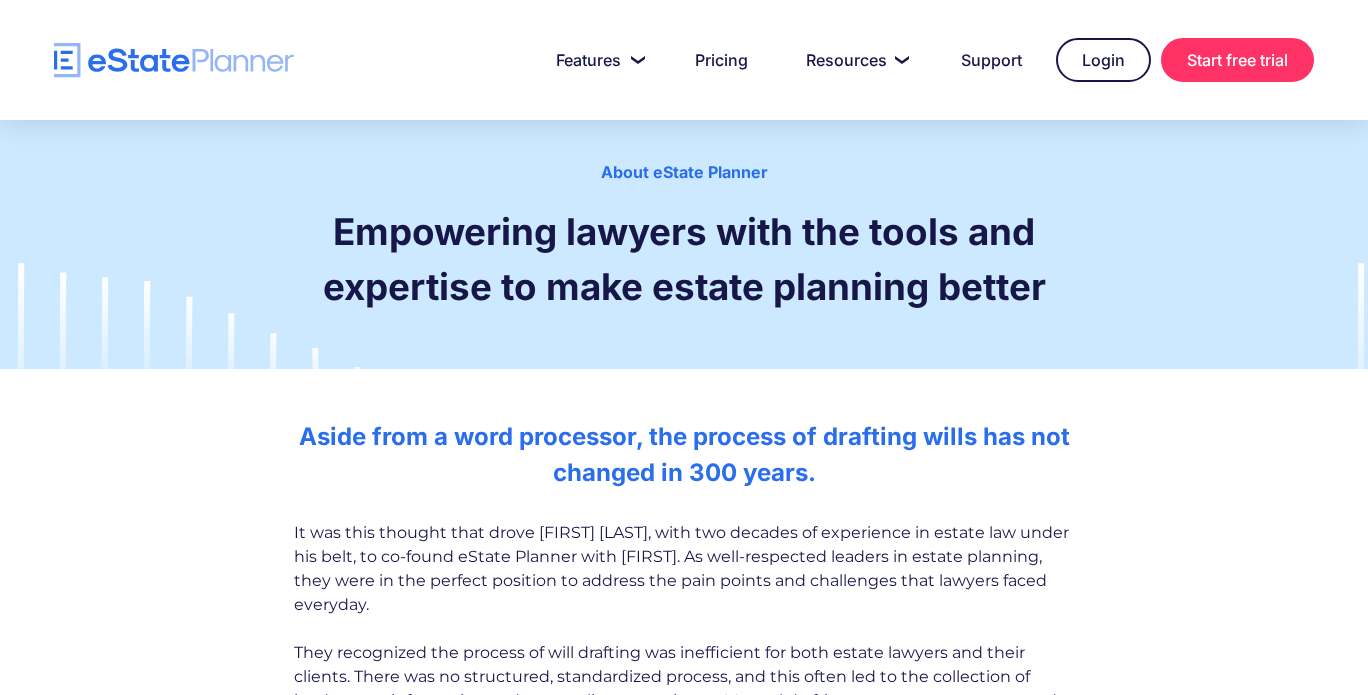 scroll, scrollTop: 0, scrollLeft: 0, axis: both 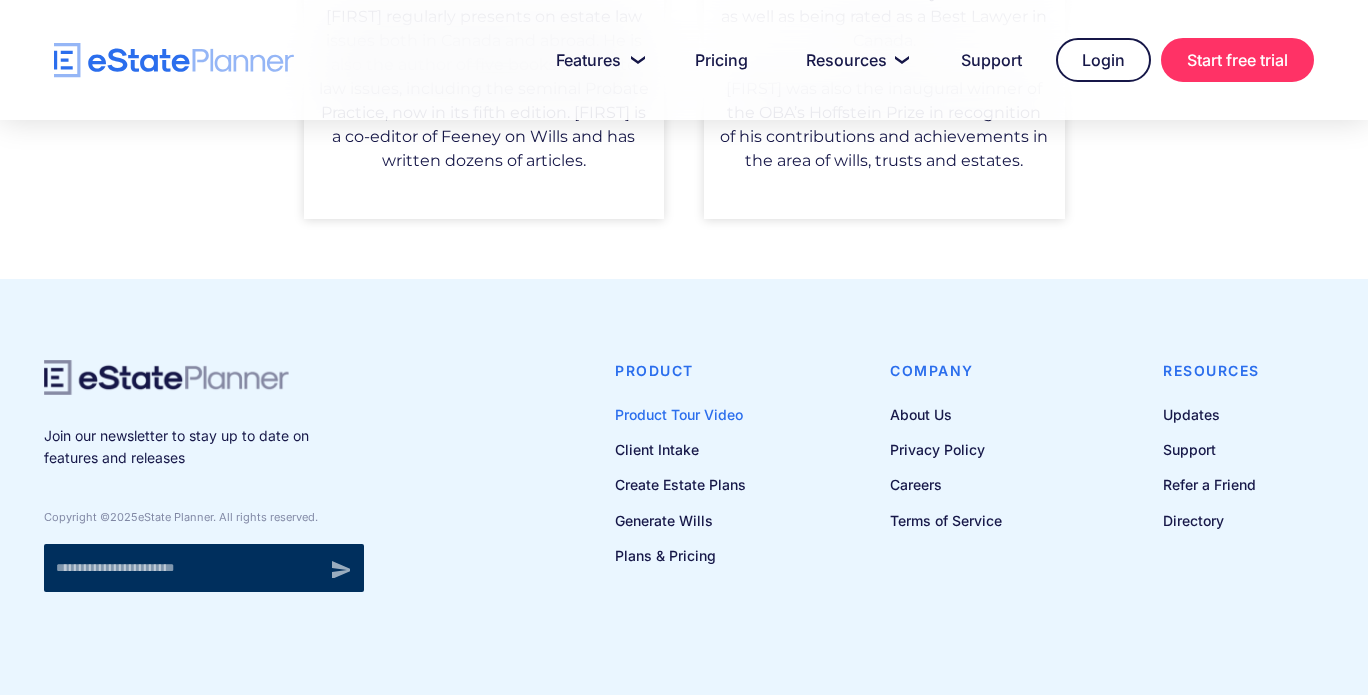 click on "Product Tour Video" at bounding box center [680, 414] 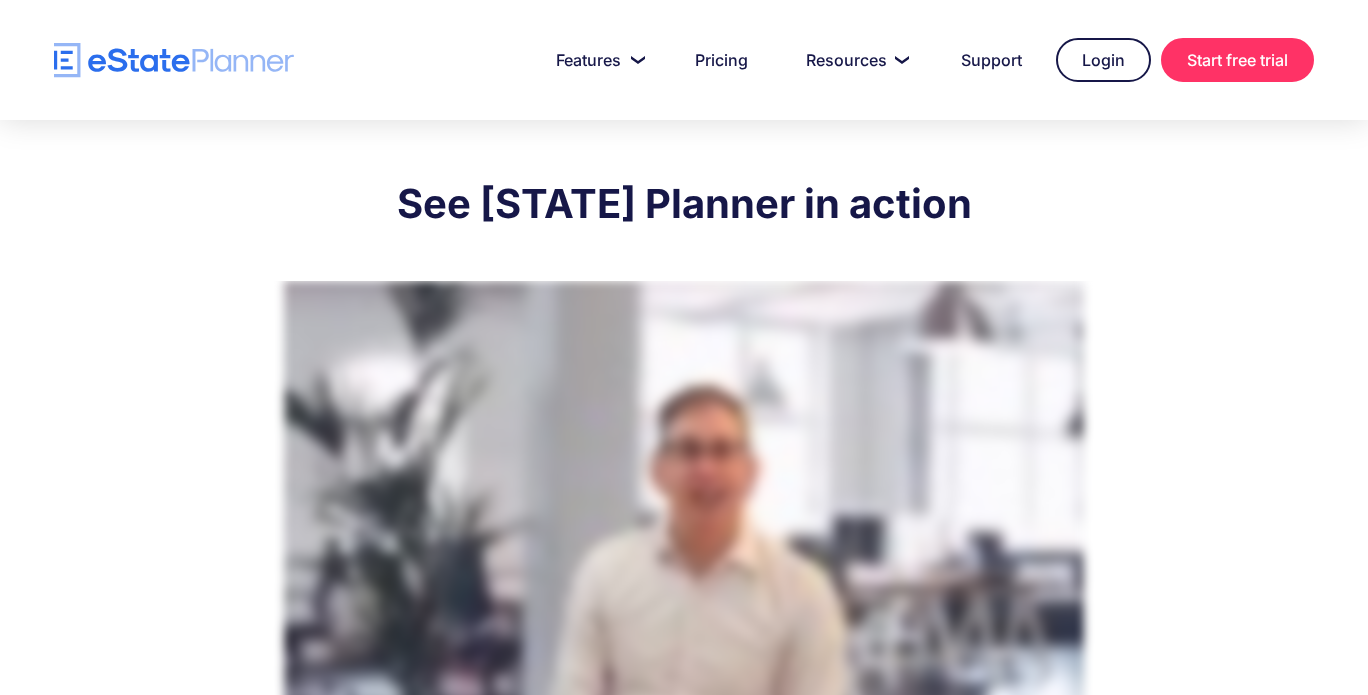 scroll, scrollTop: 0, scrollLeft: 0, axis: both 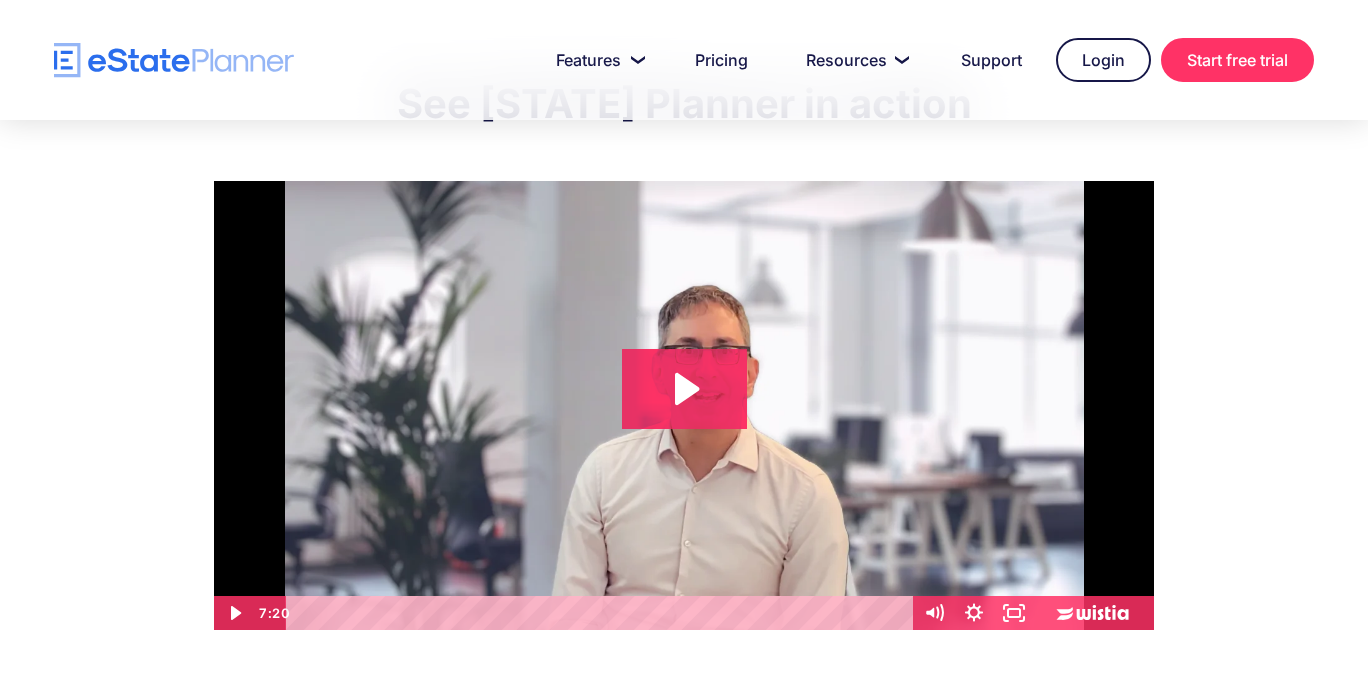 click 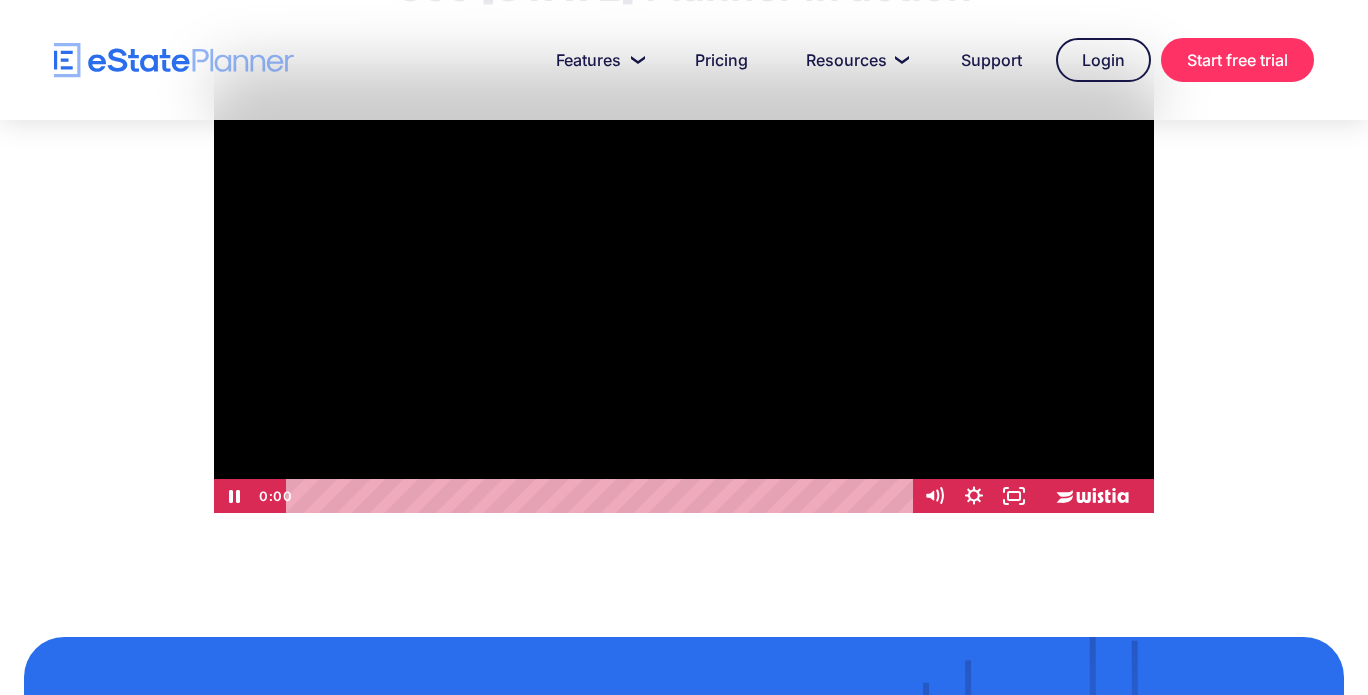 scroll, scrollTop: 200, scrollLeft: 0, axis: vertical 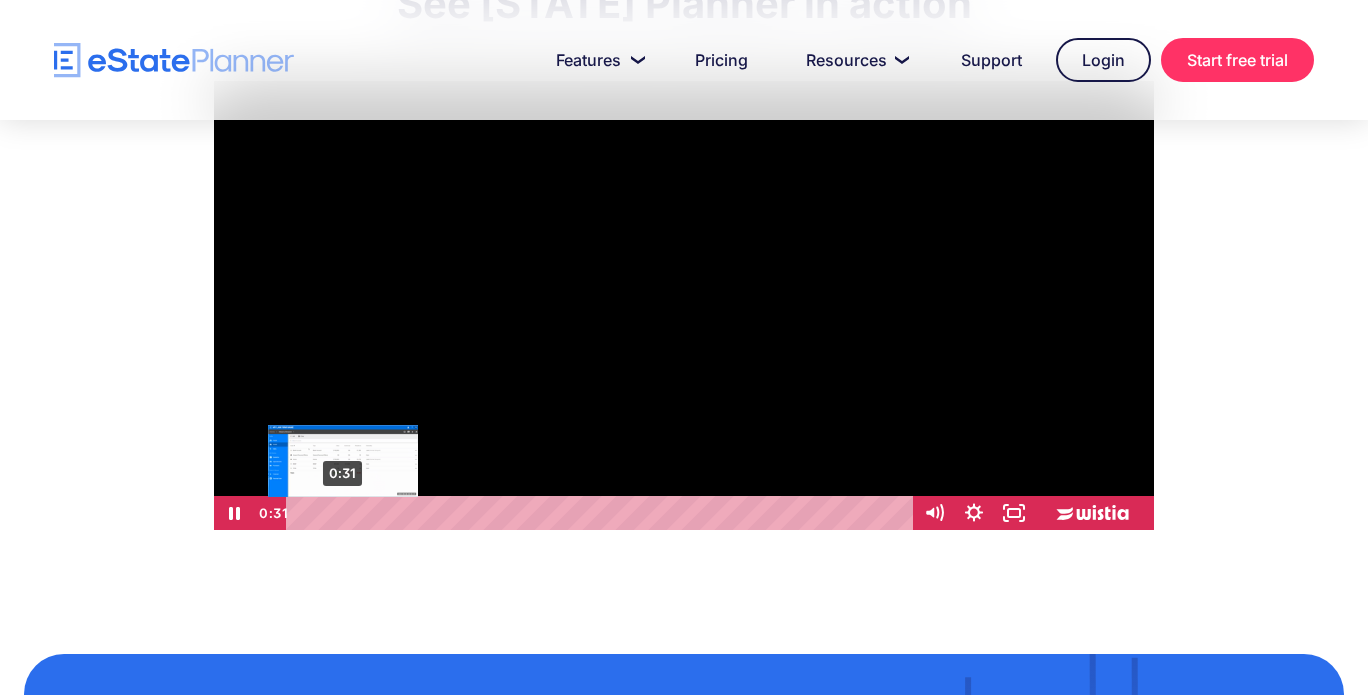 click on "0:31" at bounding box center [602, 513] 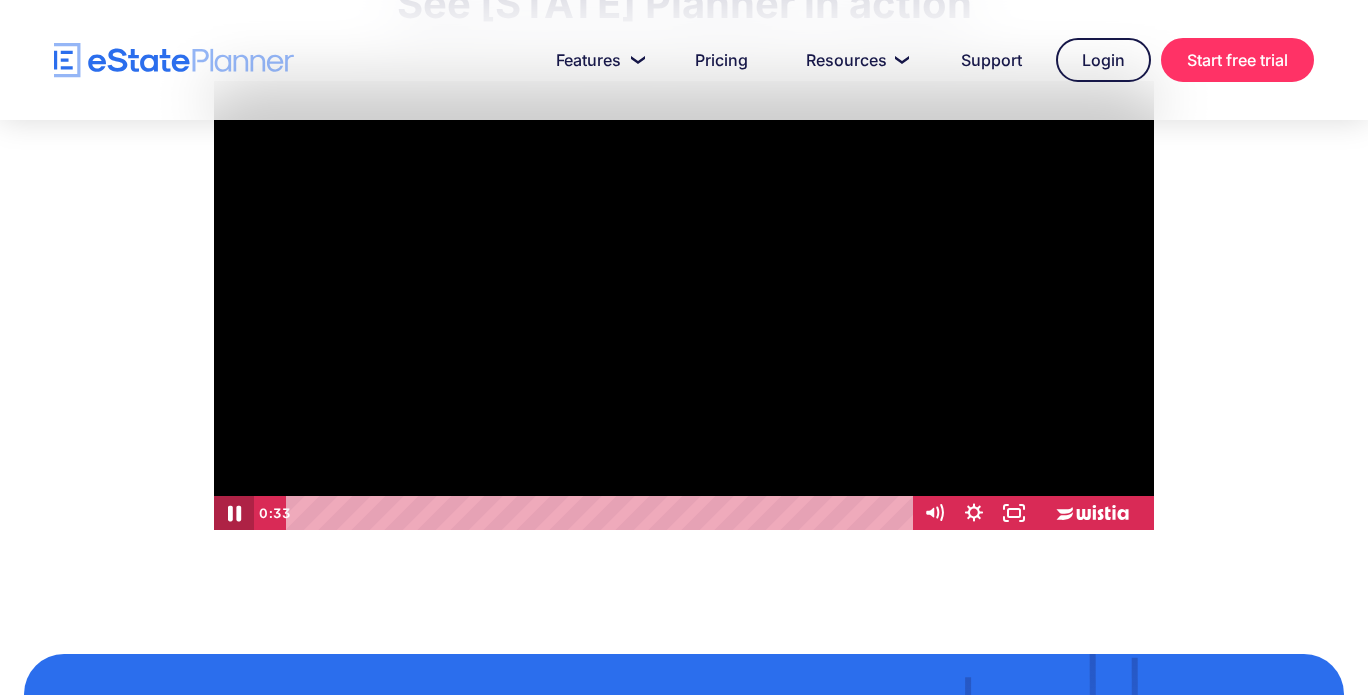 click 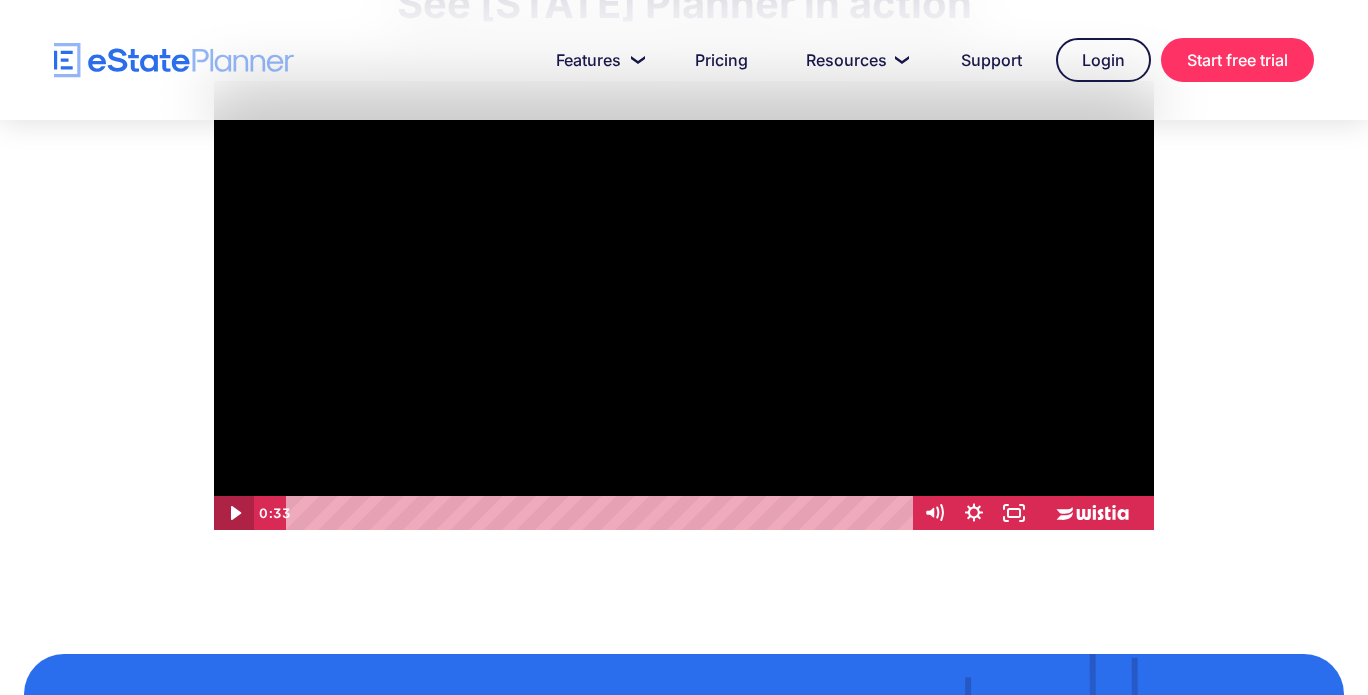 click 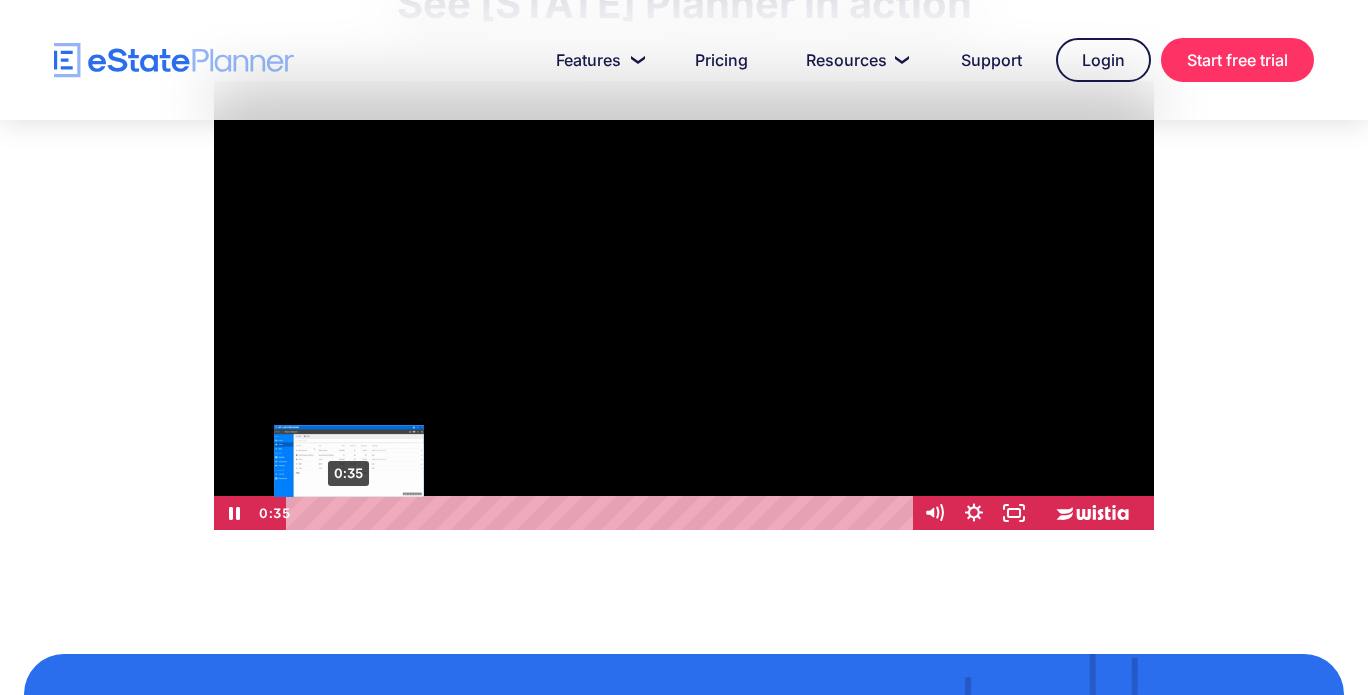 click on "0:35" at bounding box center (602, 513) 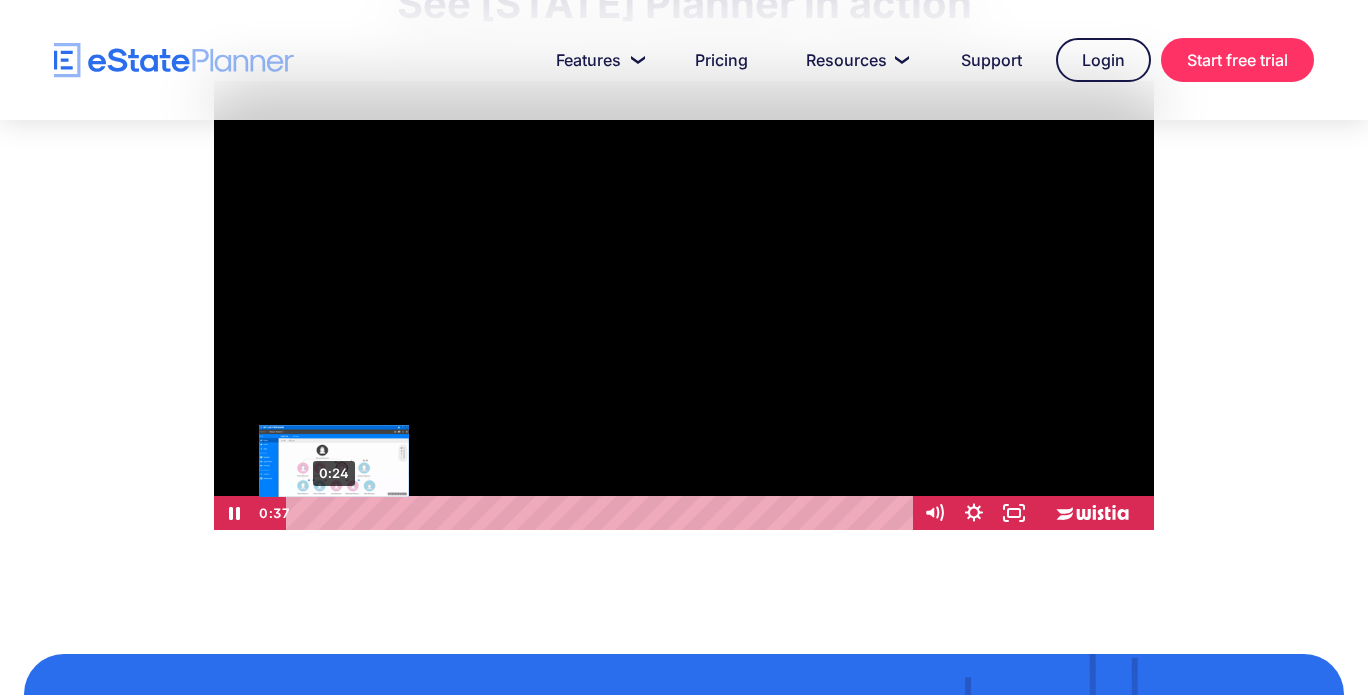 click on "0:24" at bounding box center (602, 513) 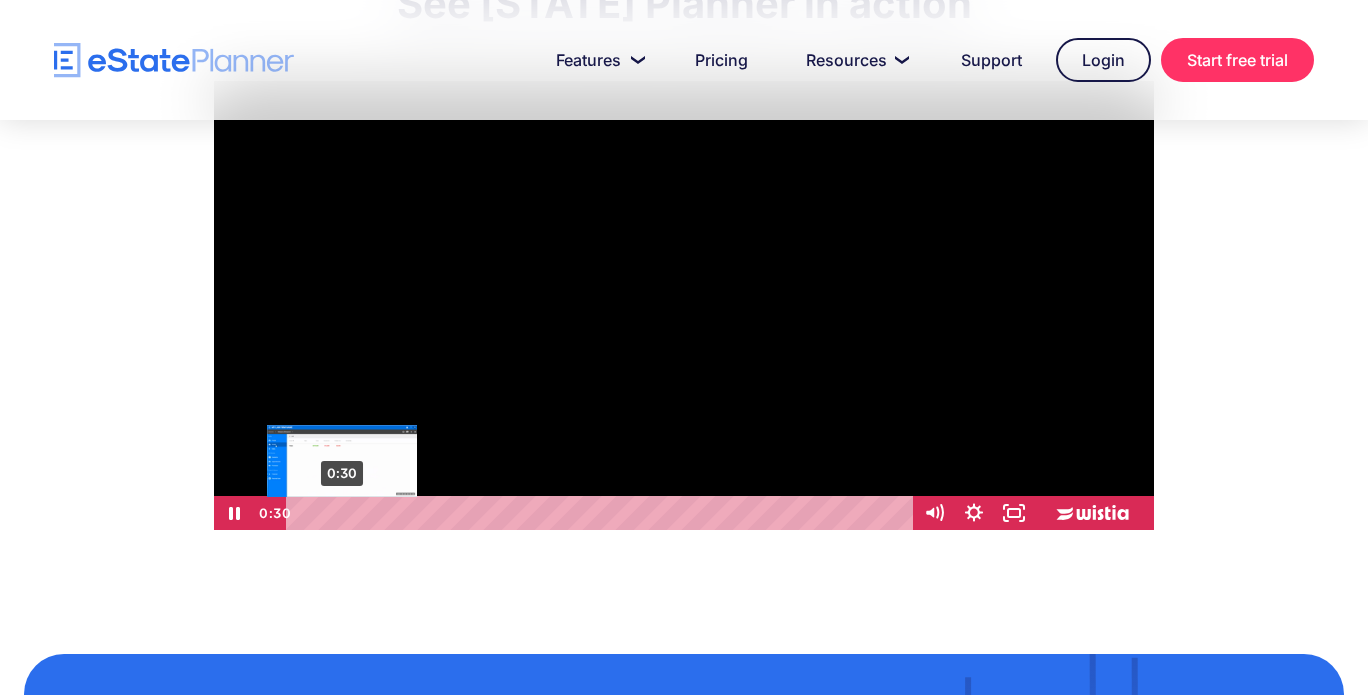 click on "0:30" at bounding box center [602, 513] 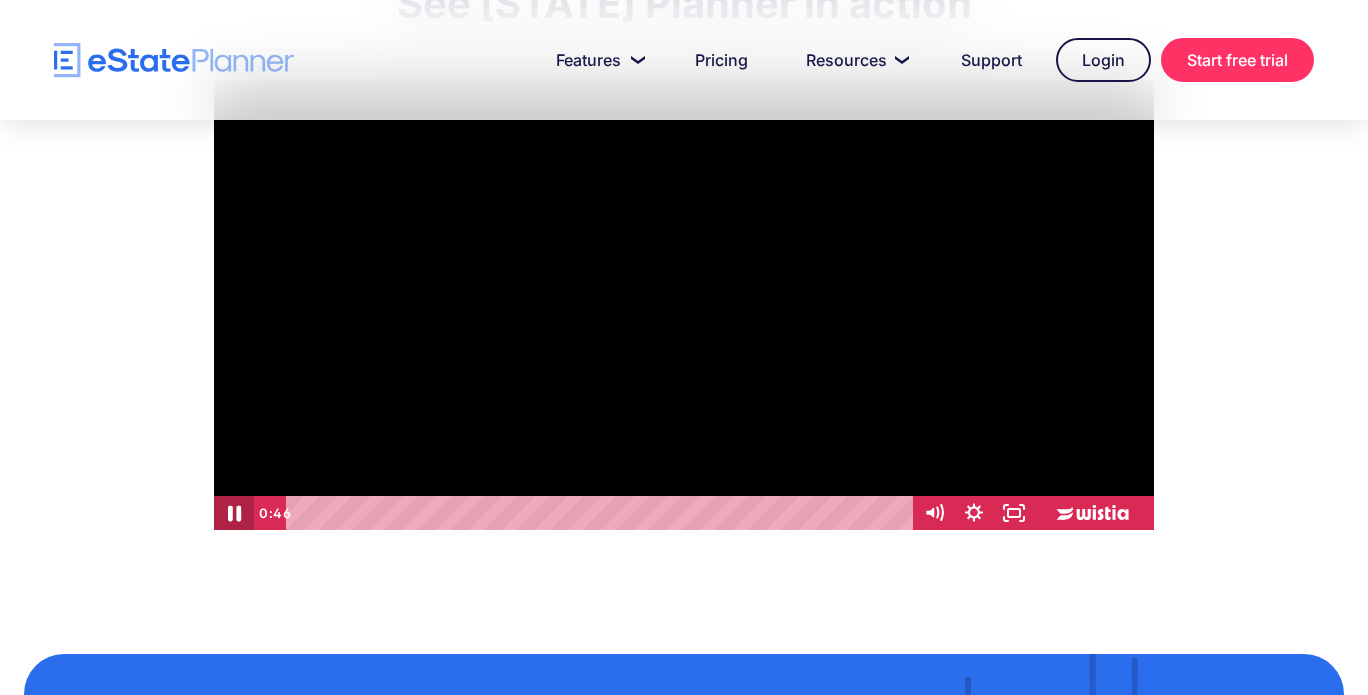 click 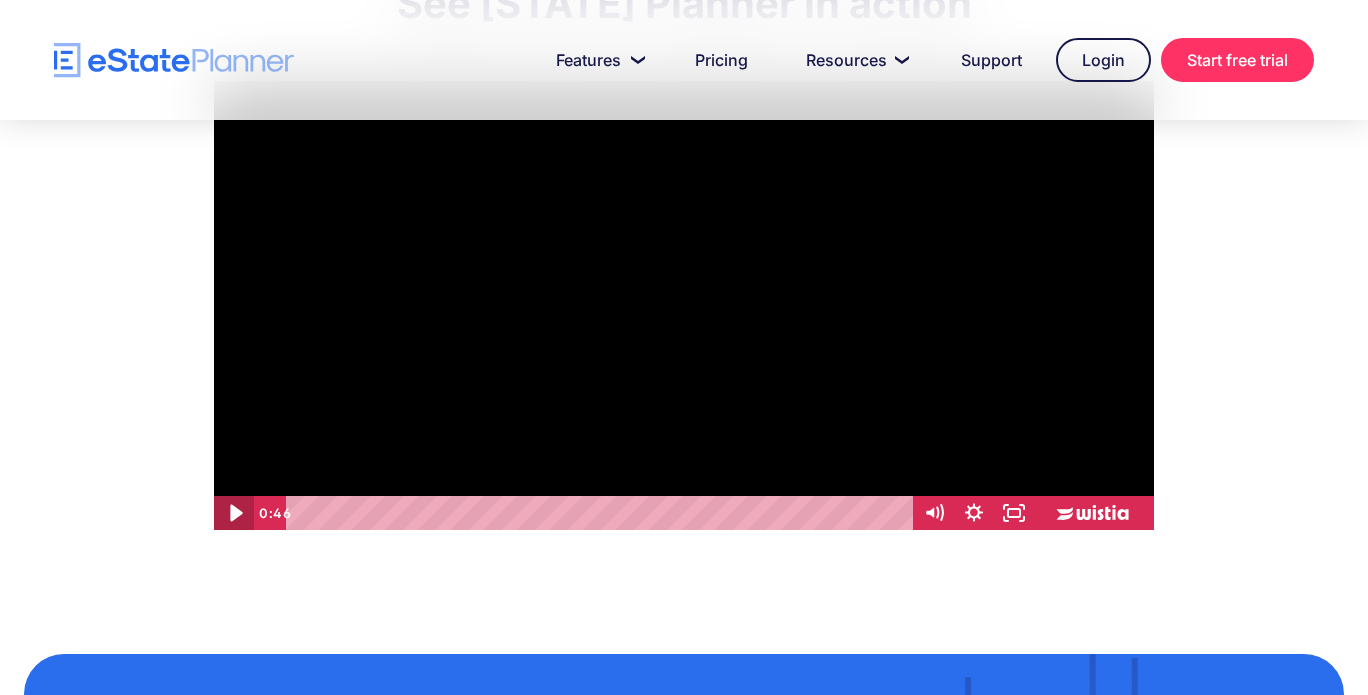 click 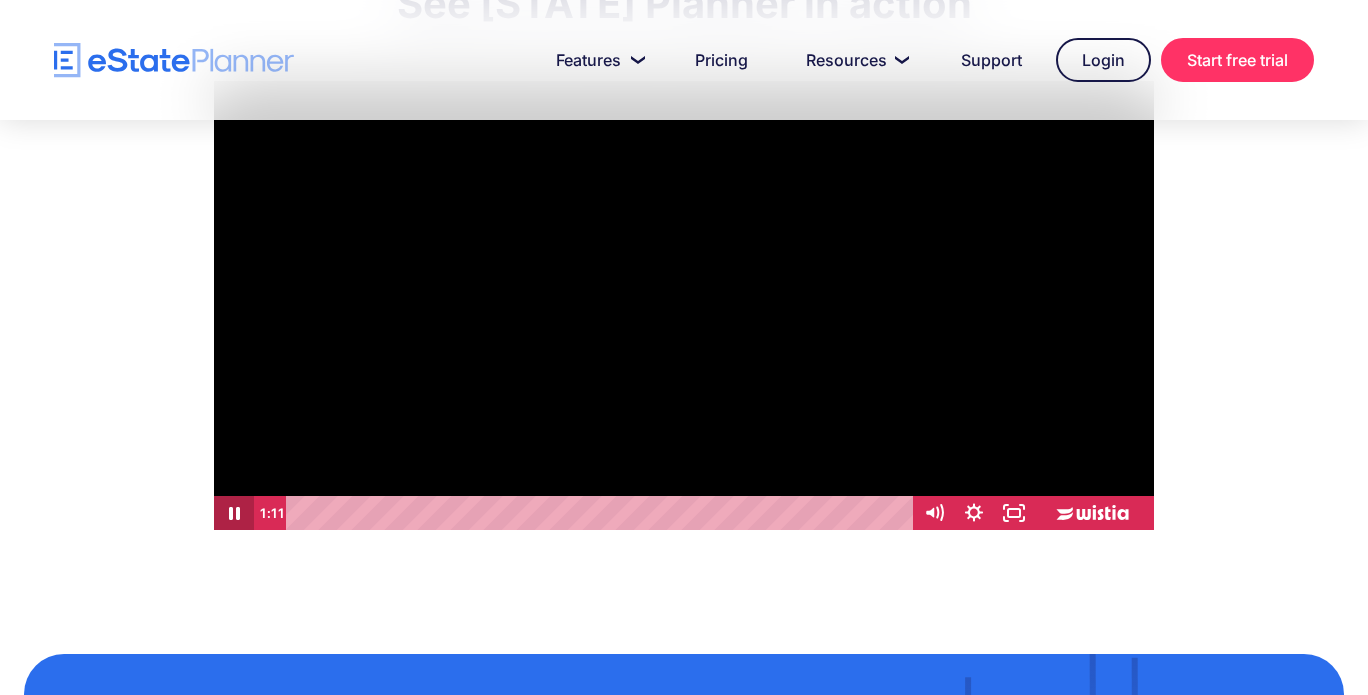 click 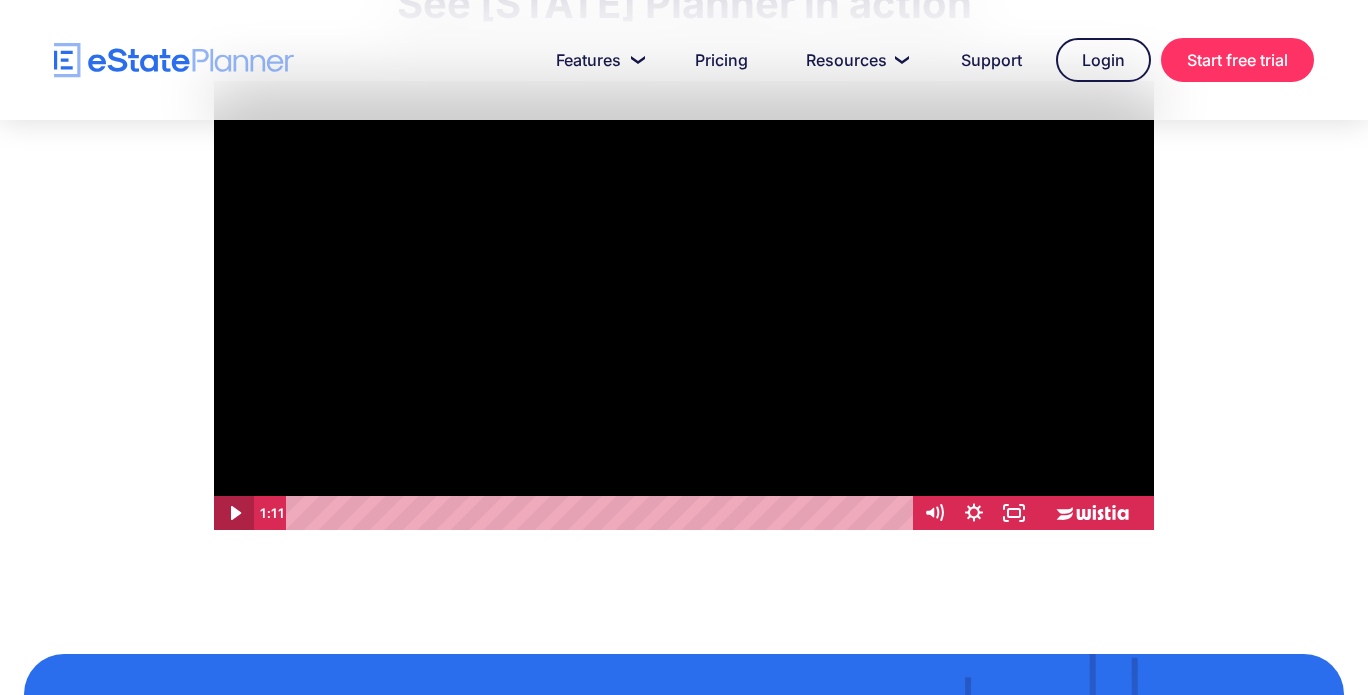 click 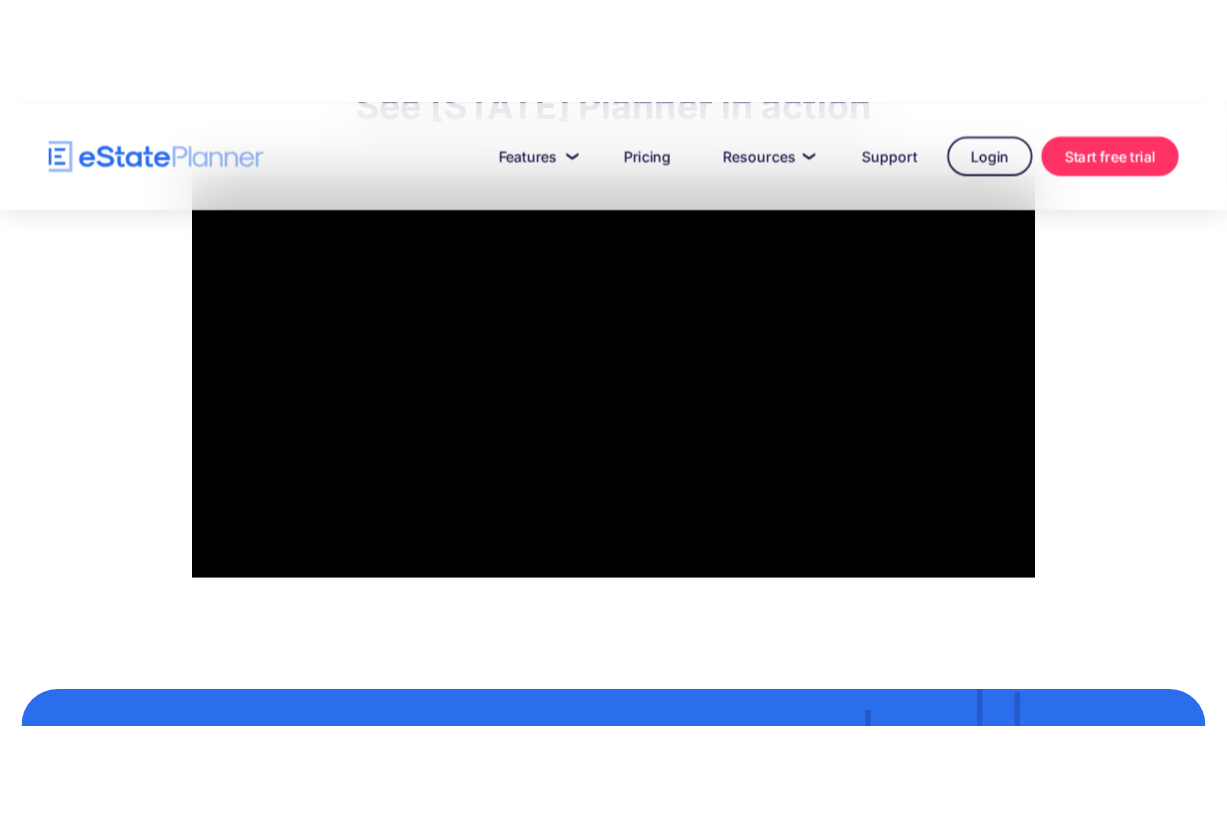scroll, scrollTop: 80, scrollLeft: 0, axis: vertical 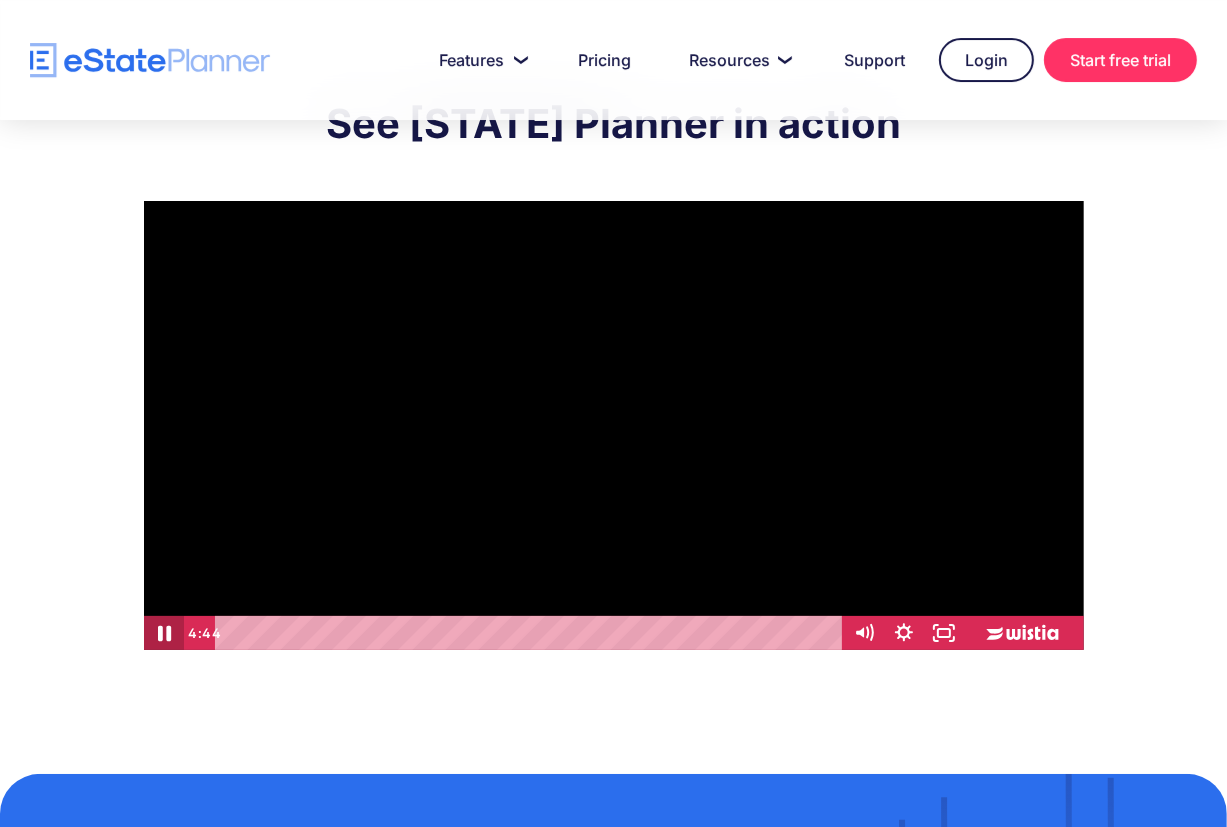 click 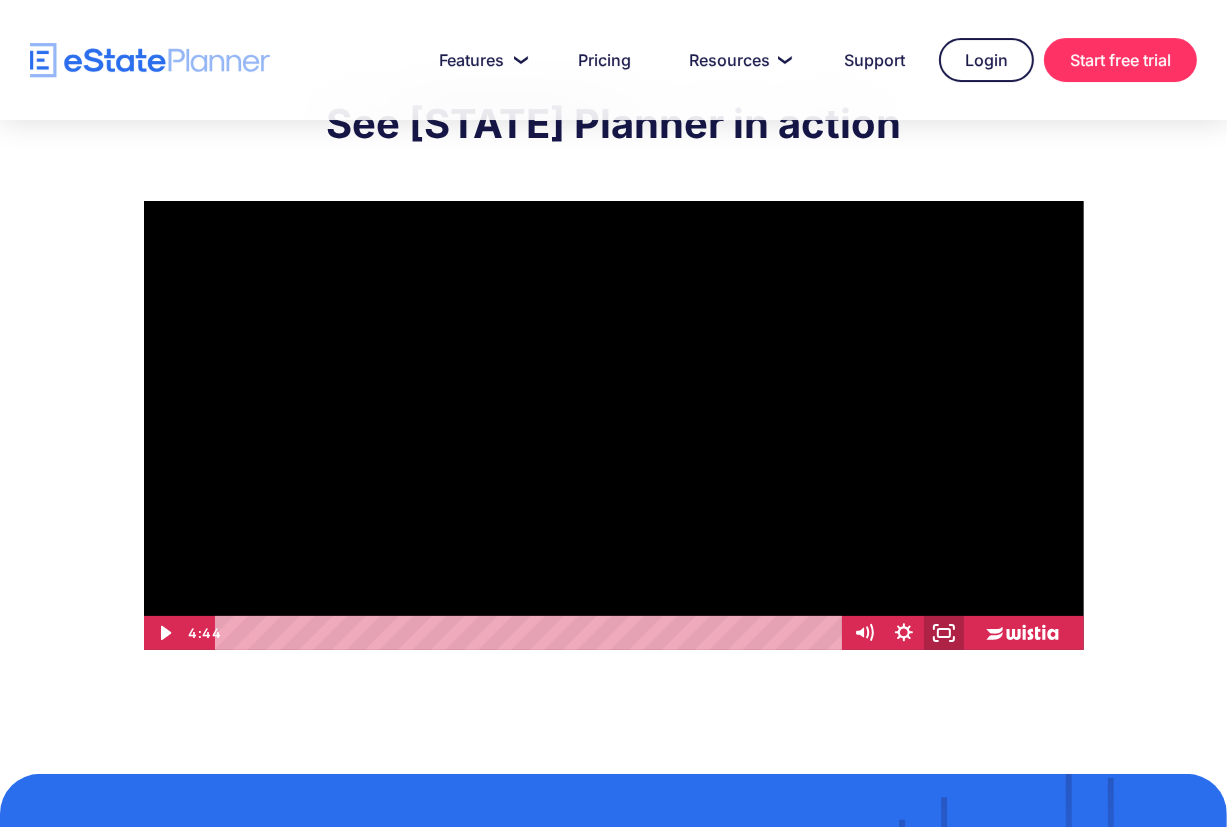 click 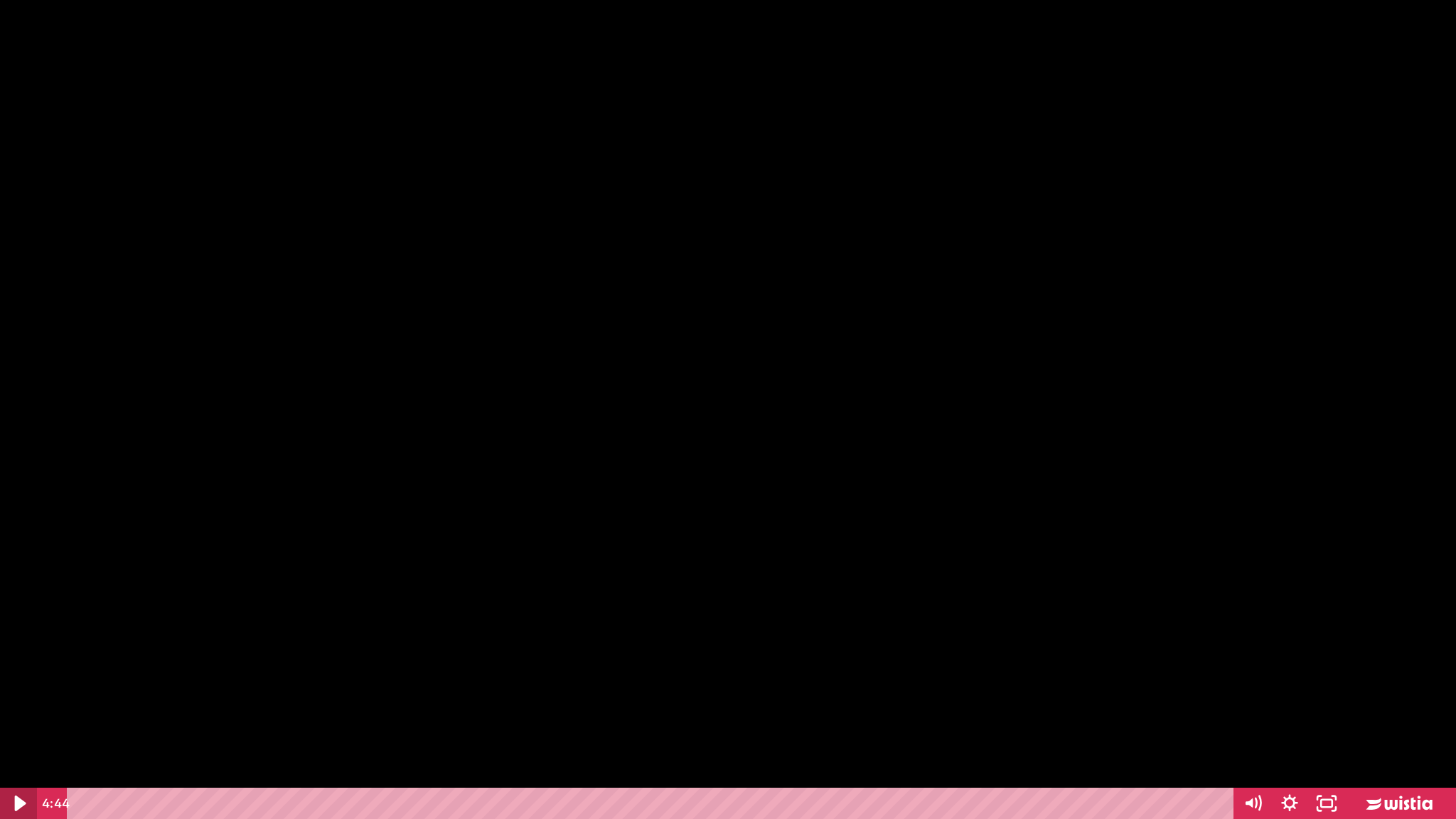 click 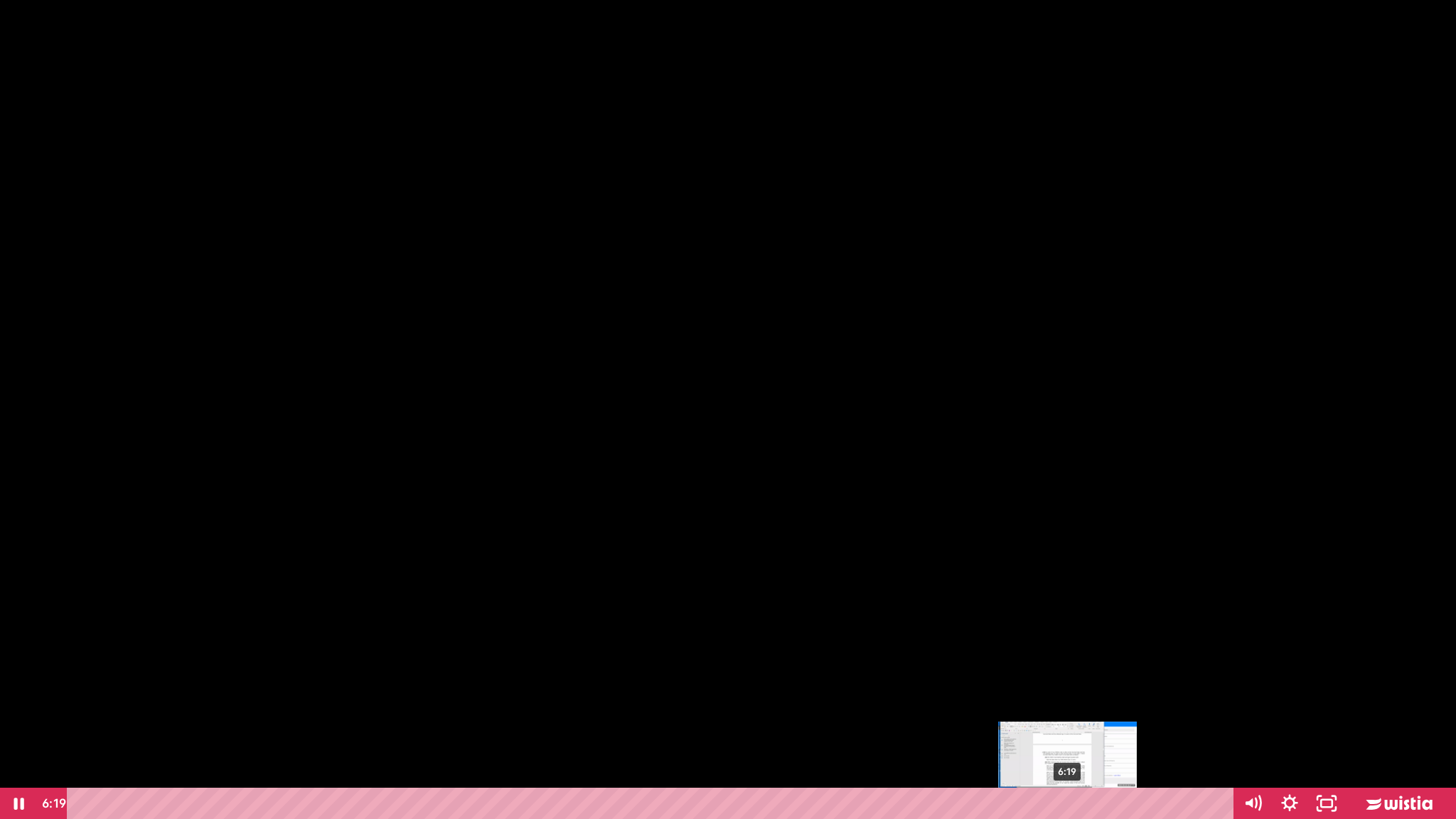 click on "6:19" at bounding box center (653, 803) 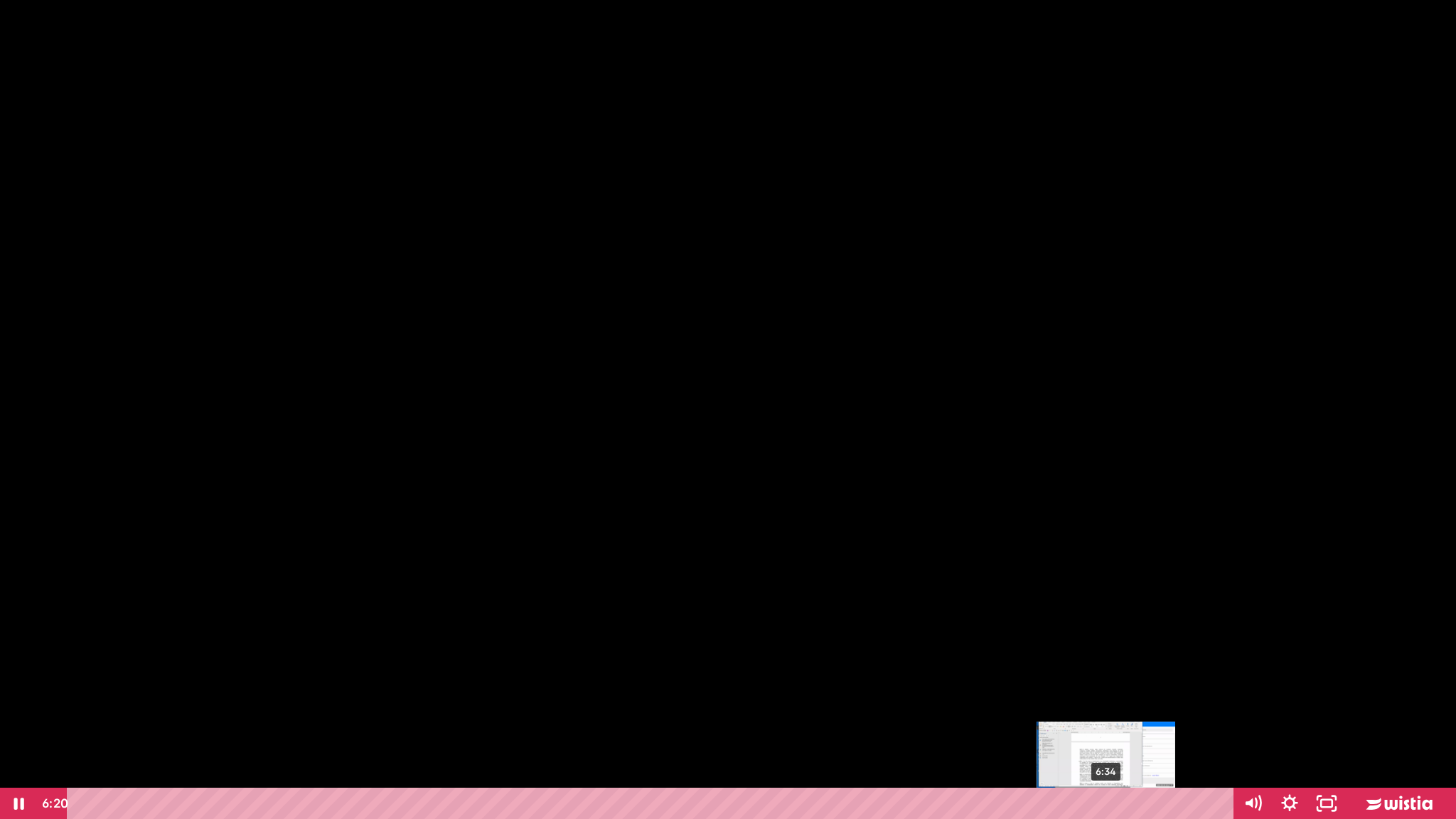 click on "6:34" at bounding box center (653, 803) 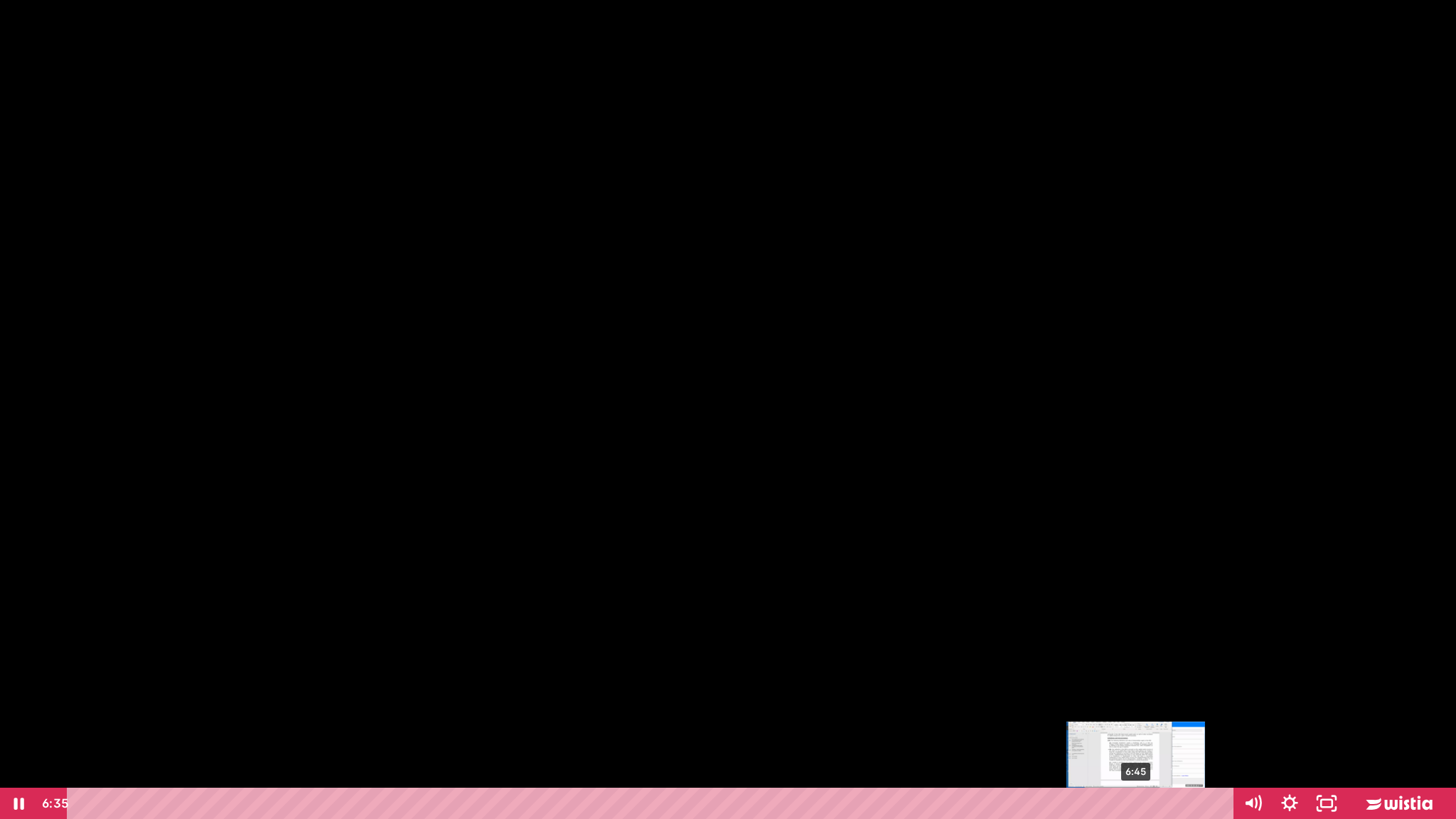 click on "6:45" at bounding box center [653, 803] 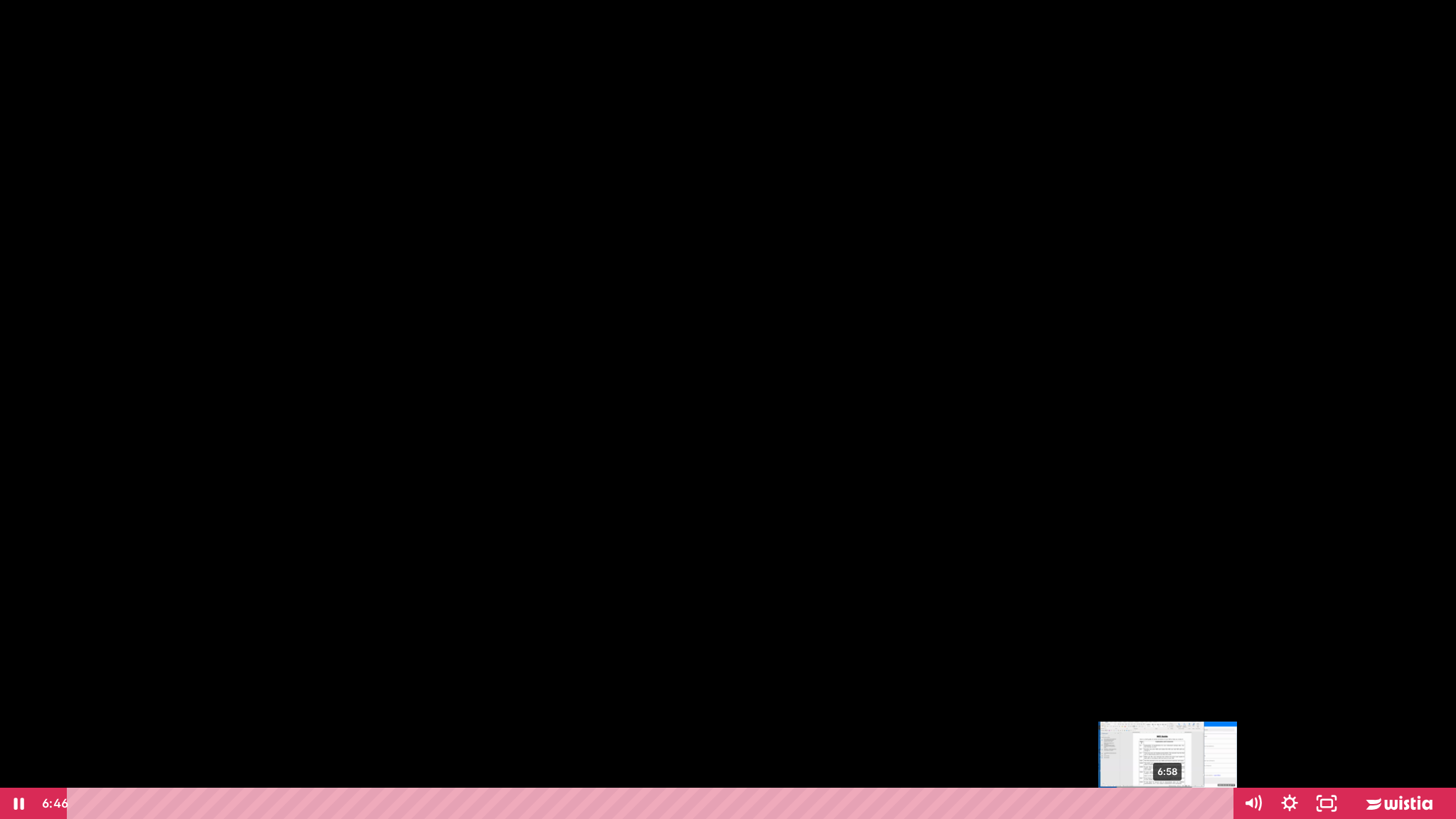 click on "6:58" at bounding box center (653, 803) 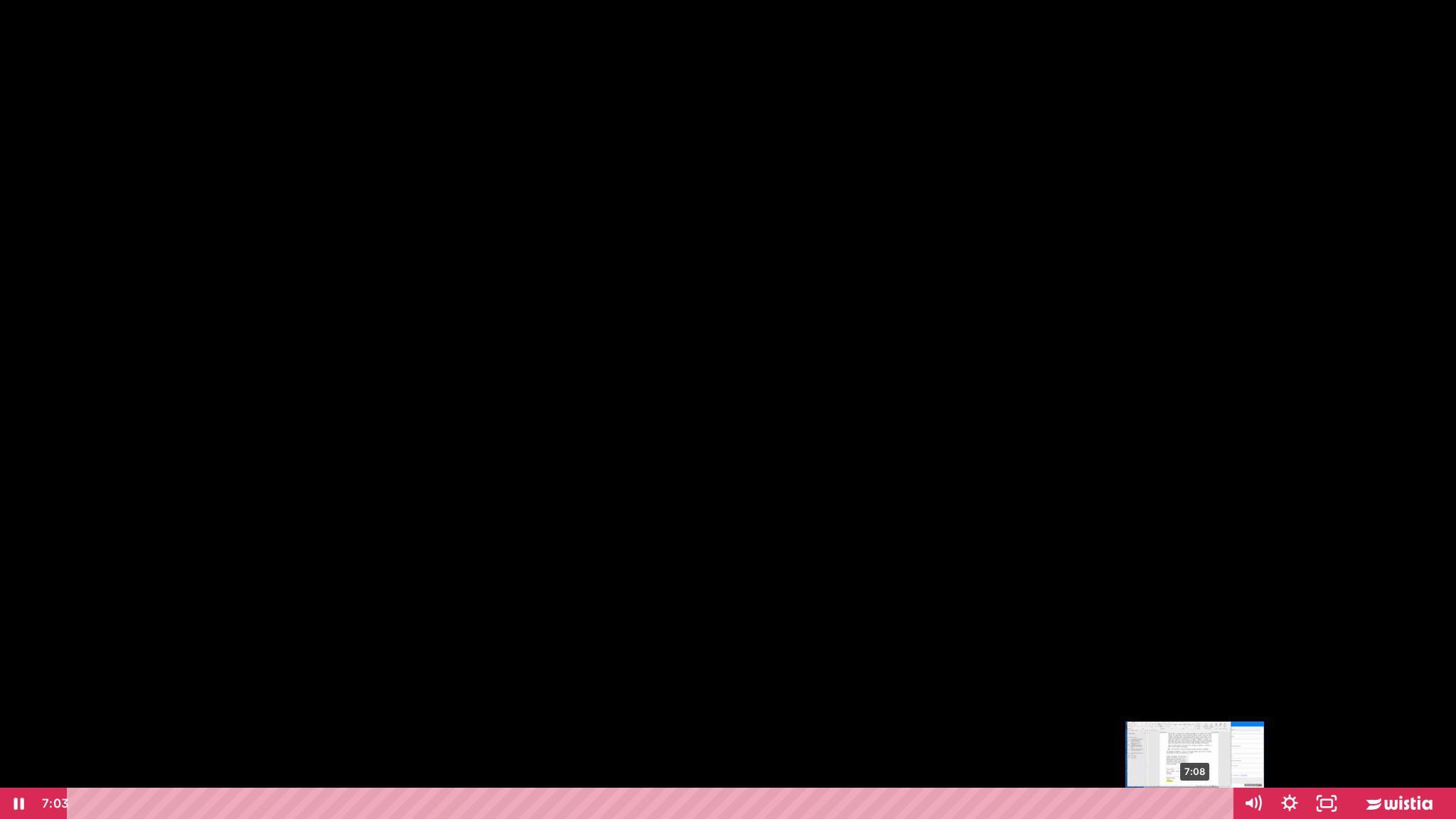 click on "7:08" at bounding box center [653, 803] 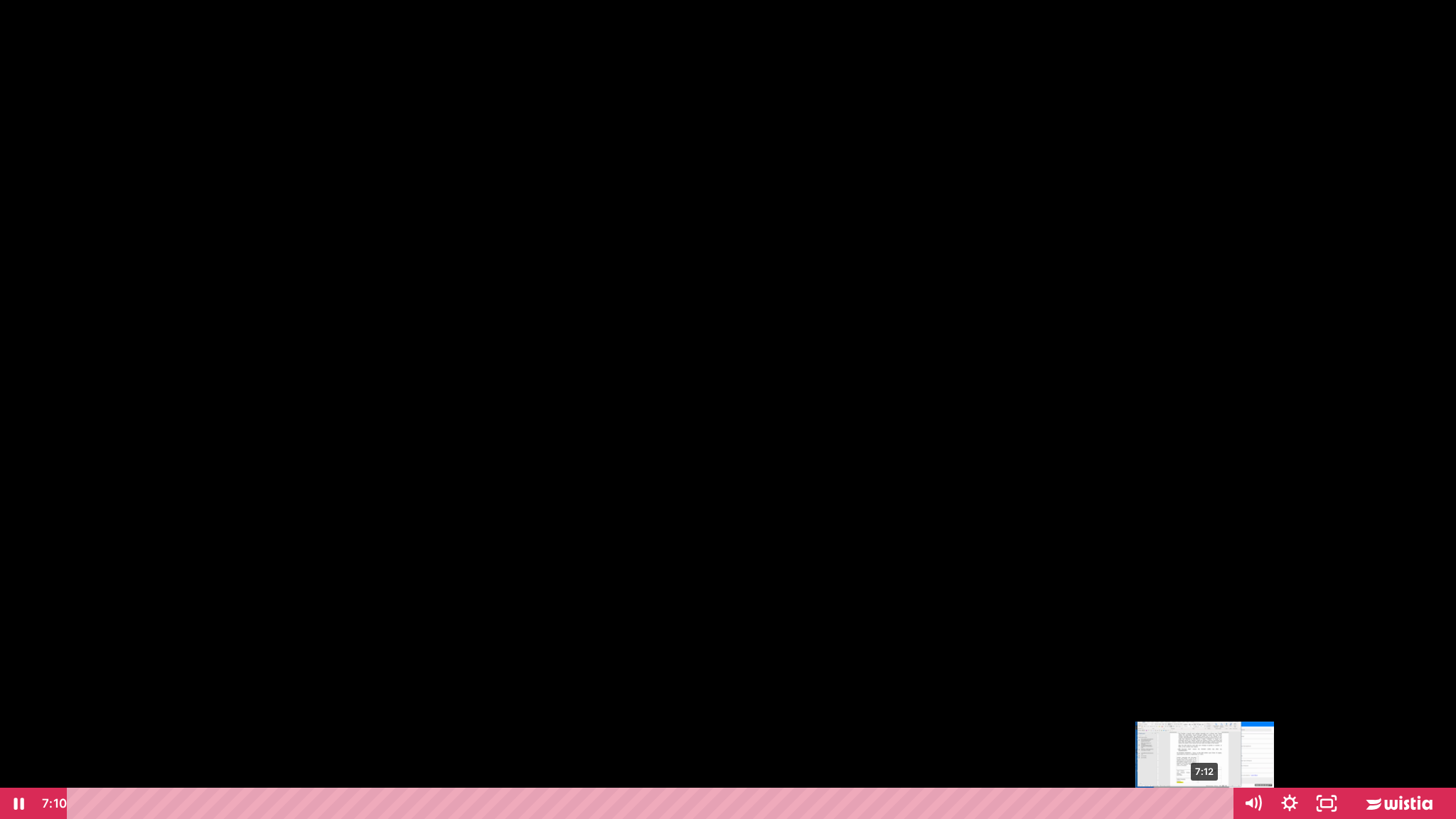 click on "7:12" at bounding box center [653, 803] 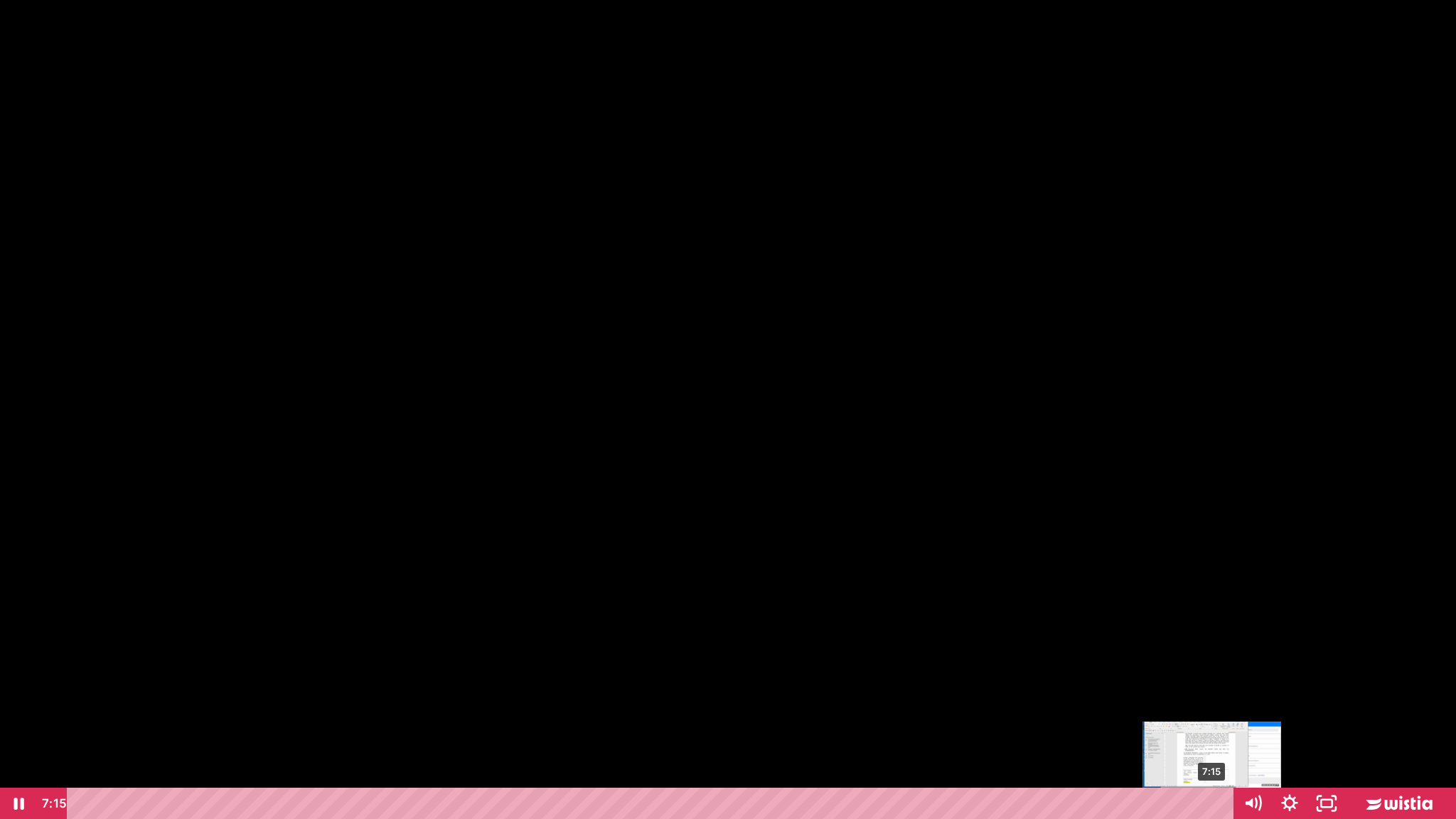 click on "7:15" at bounding box center [653, 803] 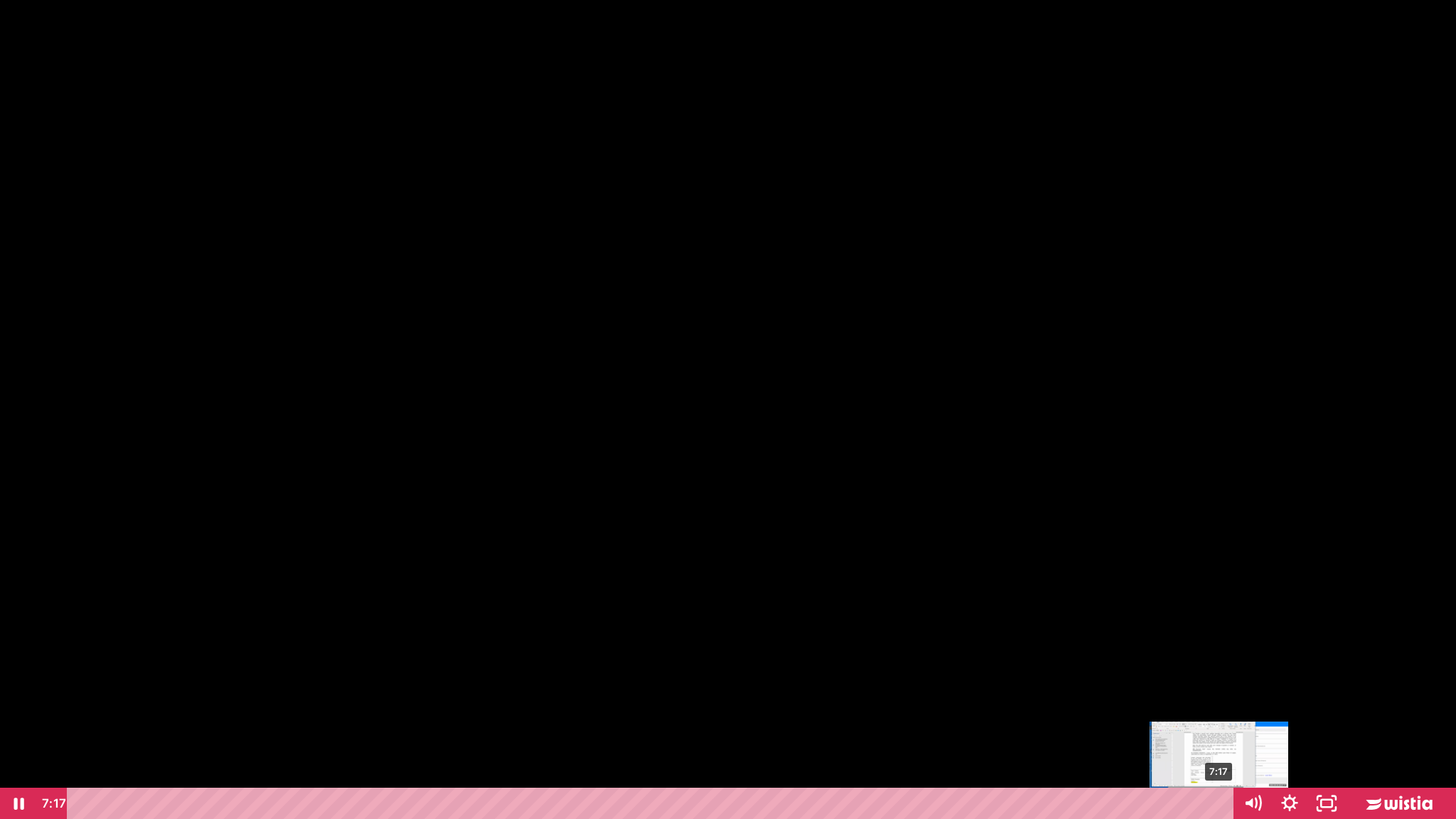 click at bounding box center [1219, 803] 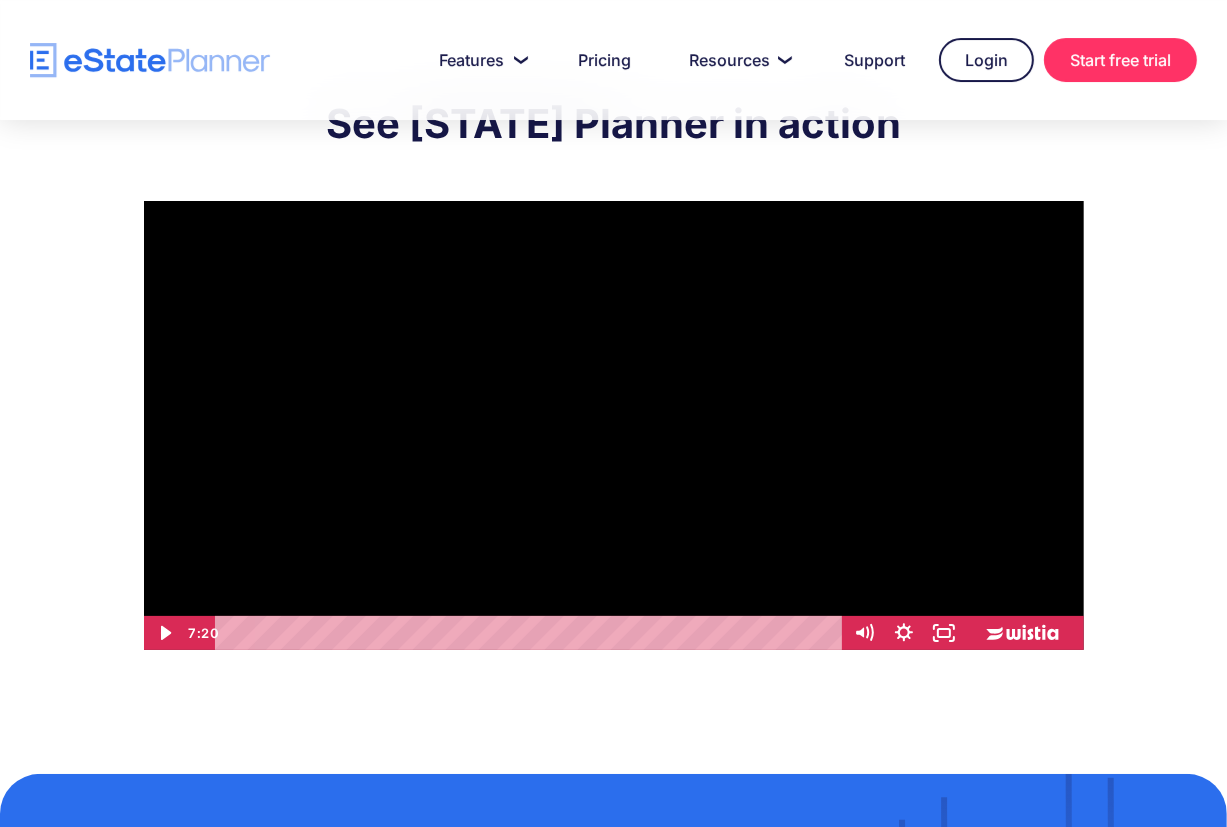 click on "See eState Planner in action Click for sound
@keyframes VOLUME_SMALL_WAVE_FLASH {
0% { opacity: 0; }
33% { opacity: 1; }
66% { opacity: 1; }
100% { opacity: 0; }
}
@keyframes VOLUME_LARGE_WAVE_FLASH {
0% { opacity: 0; }
33% { opacity: 1; }
66% { opacity: 1; }
100% { opacity: 0; }
}
.volume__small-wave {
animation: VOLUME_SMALL_WAVE_FLASH 2s infinite;
opacity: 0;
}
.volume__large-wave {
animation: VOLUME_LARGE_WAVE_FLASH 2s infinite .3s;
opacity: 0;
}
7:20 6:30" at bounding box center (613, 369) 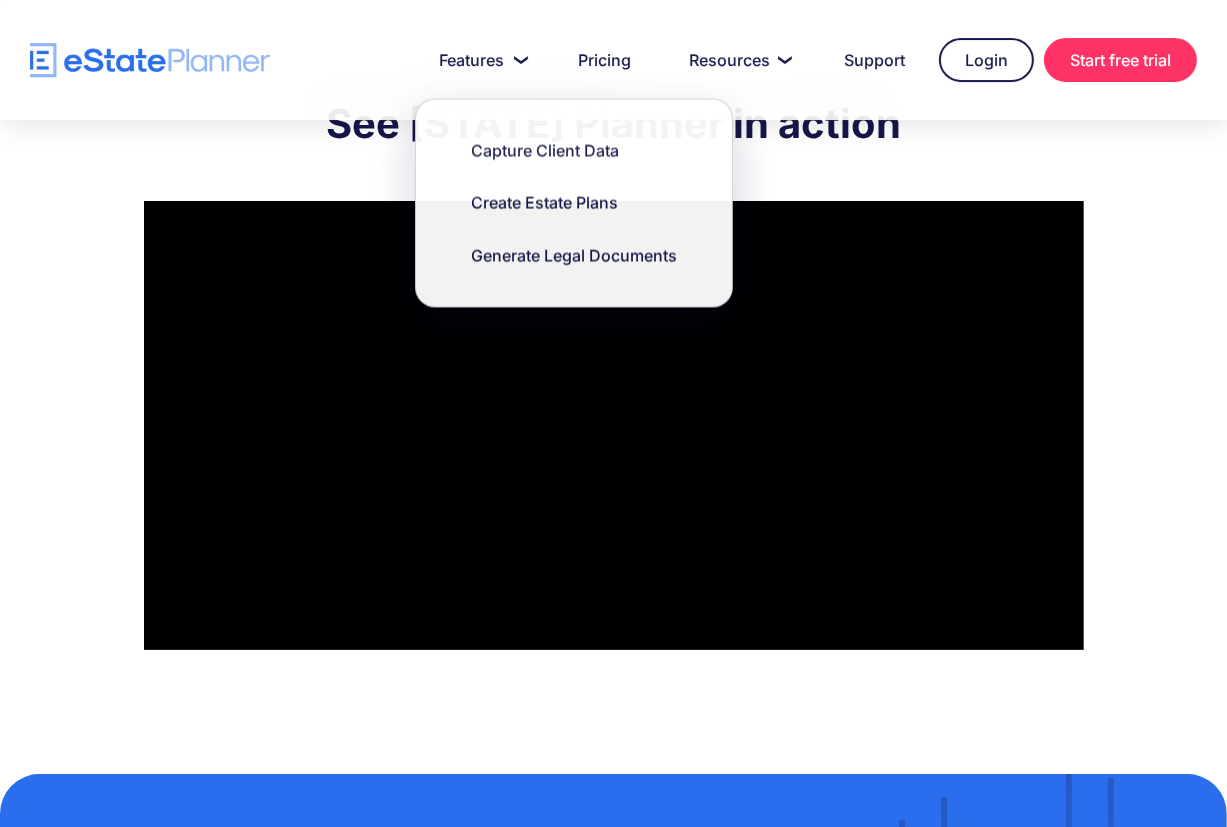 click at bounding box center [150, 60] 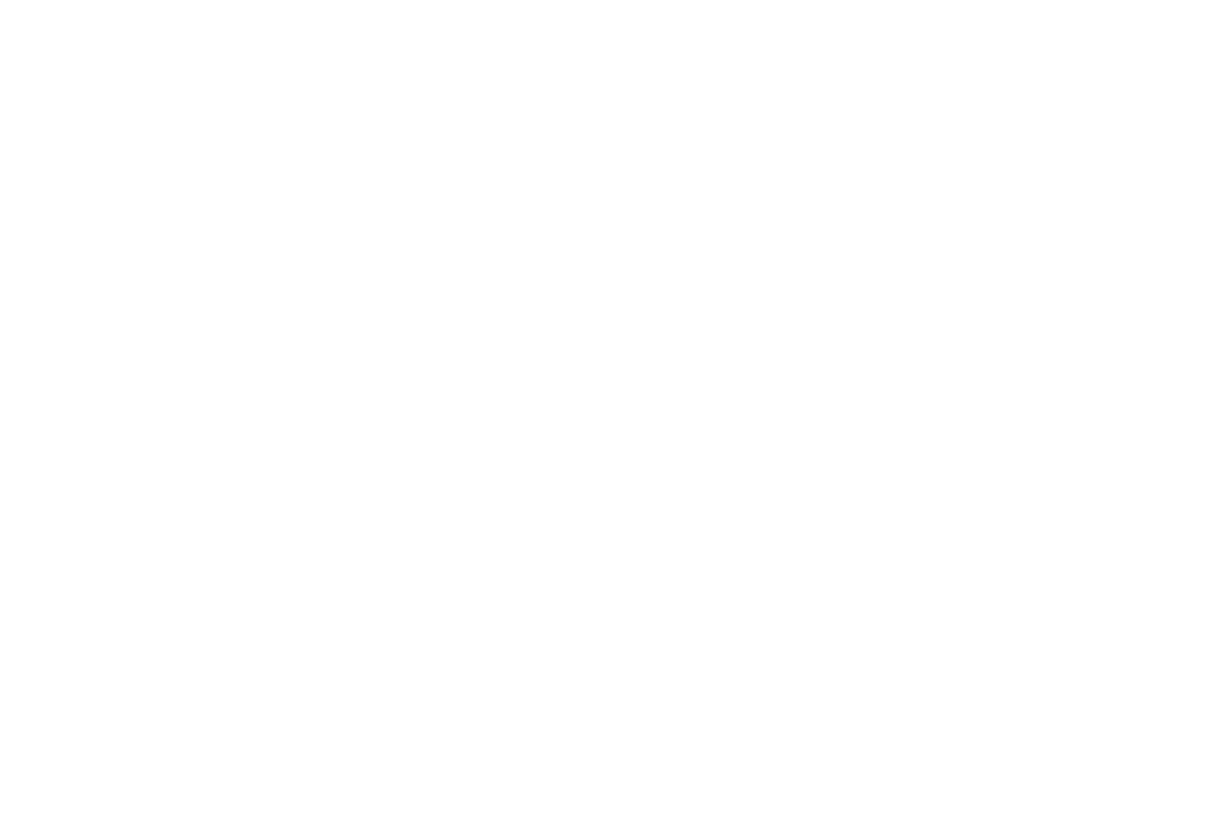 type on "**" 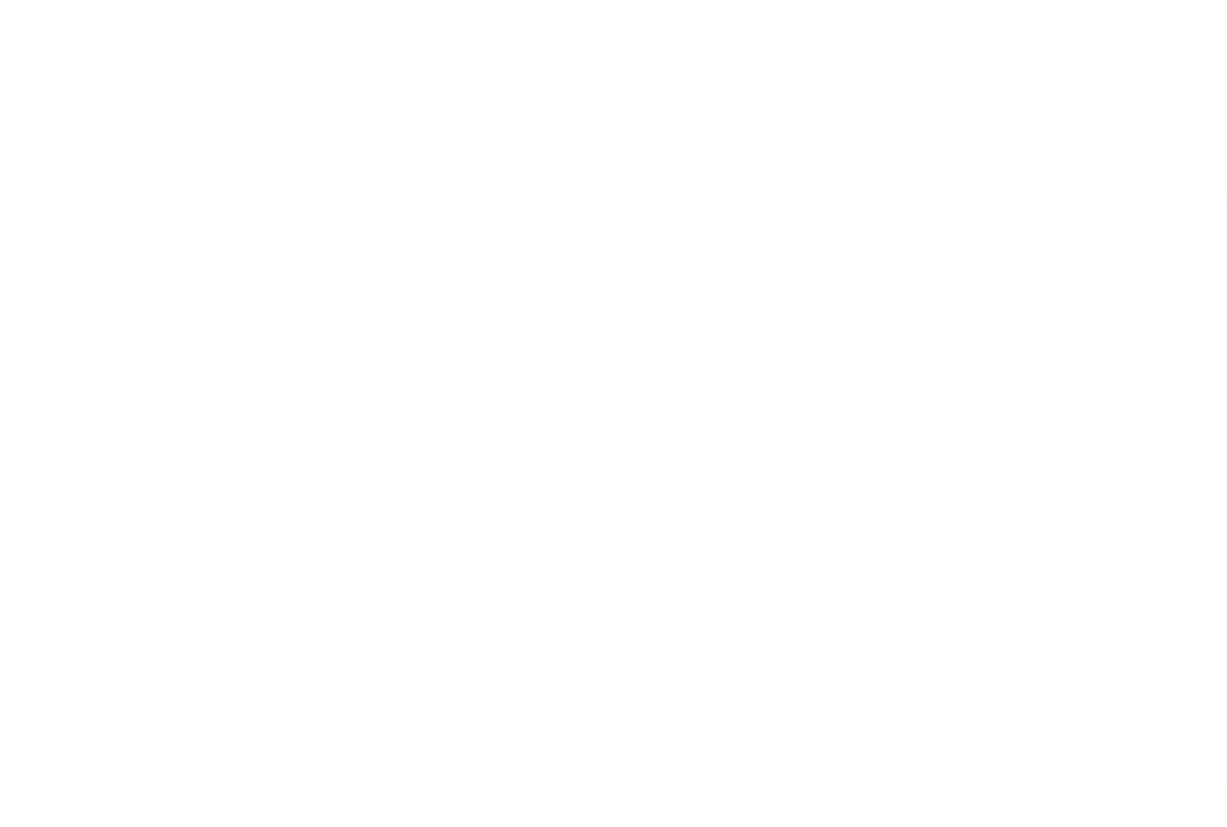 scroll, scrollTop: 0, scrollLeft: 0, axis: both 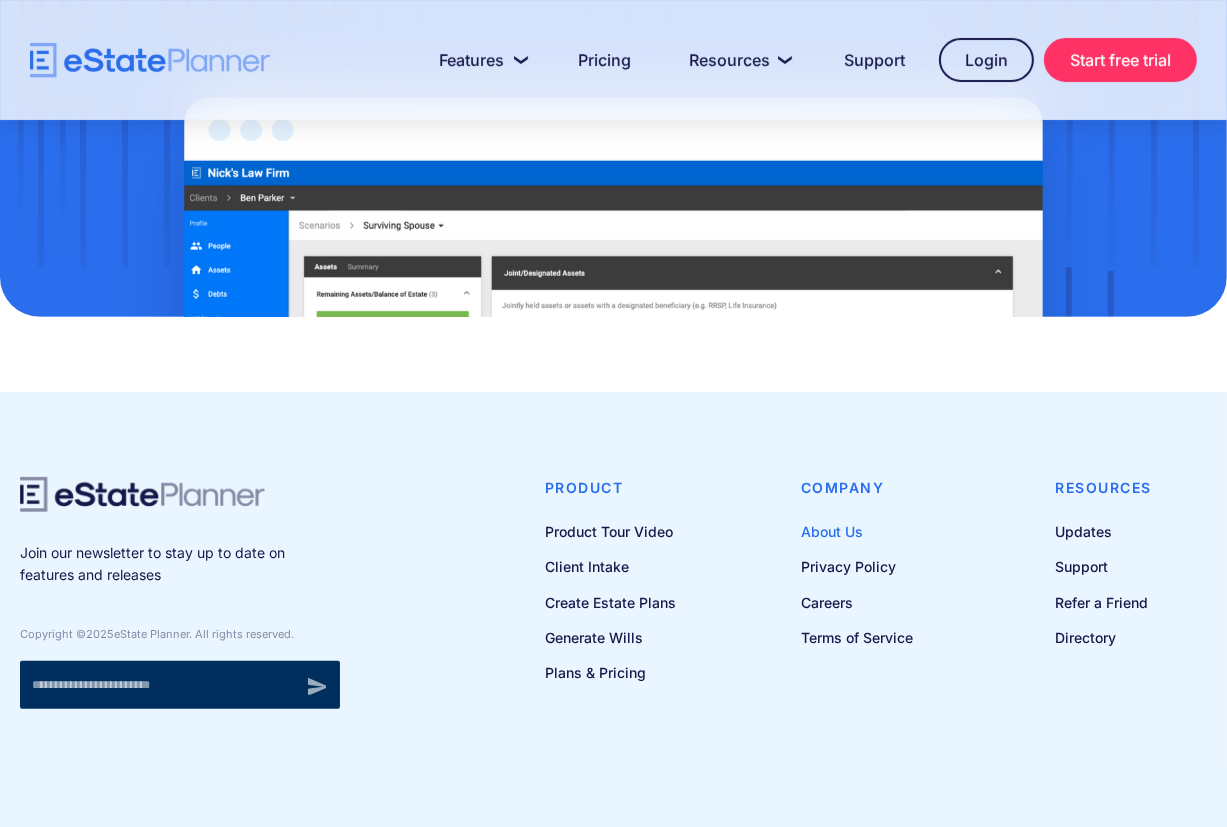 click on "About Us" at bounding box center [857, 531] 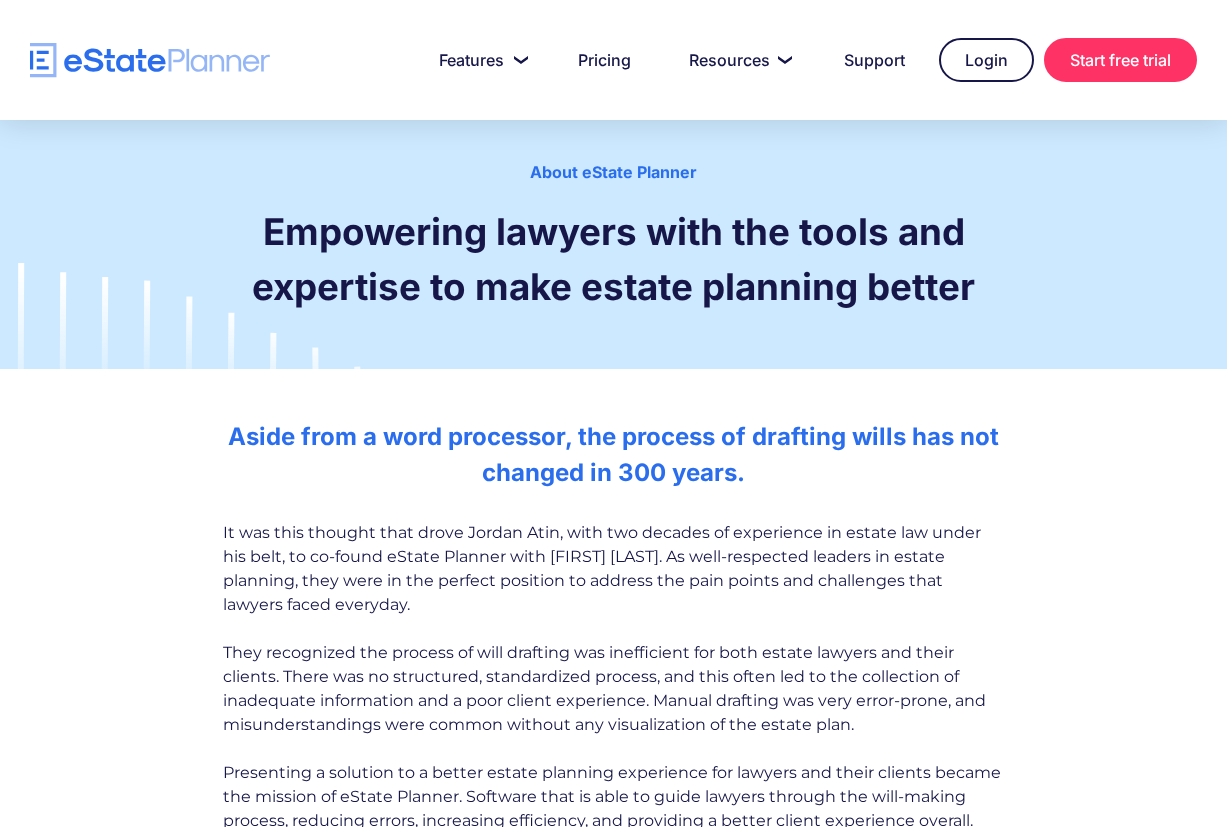 scroll, scrollTop: 0, scrollLeft: 0, axis: both 